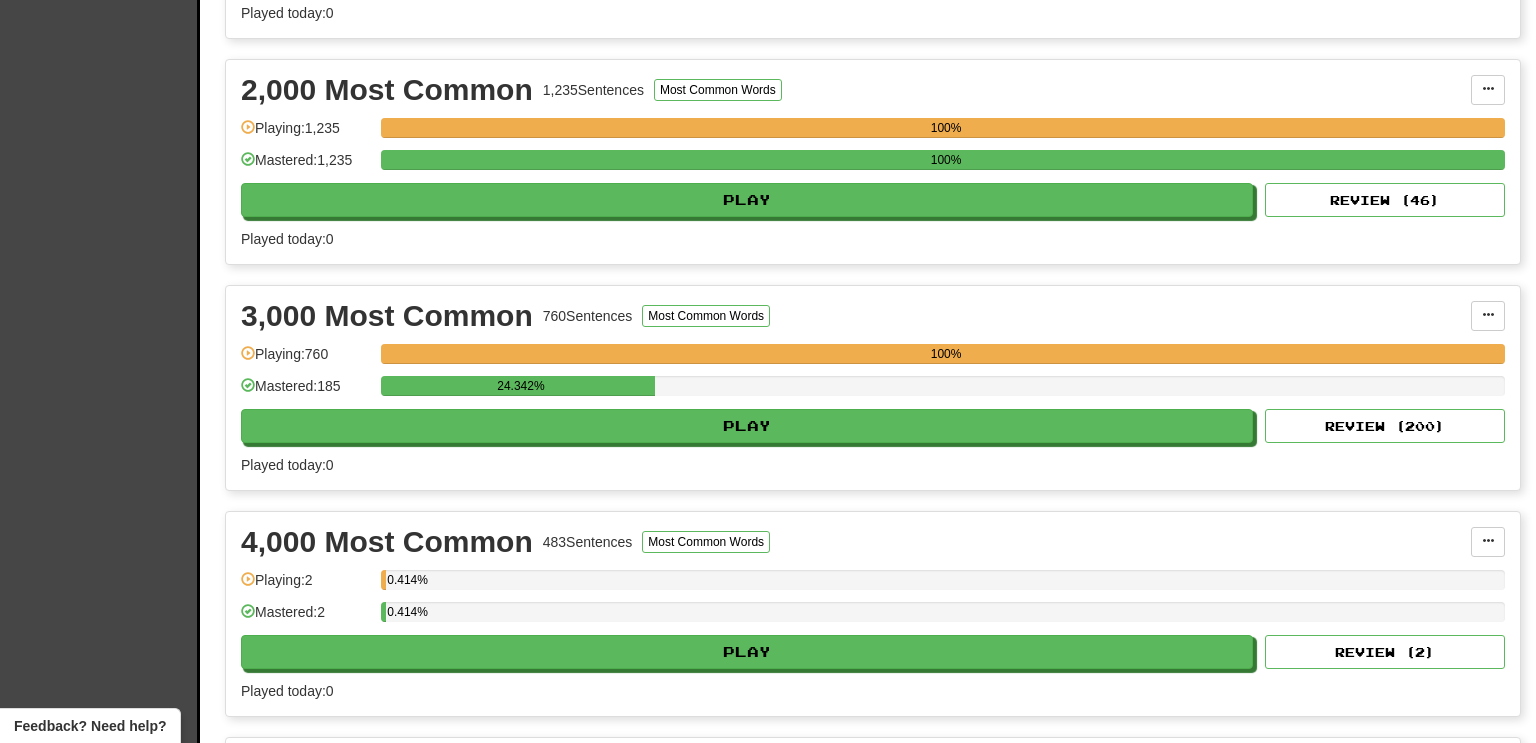 scroll, scrollTop: 728, scrollLeft: 0, axis: vertical 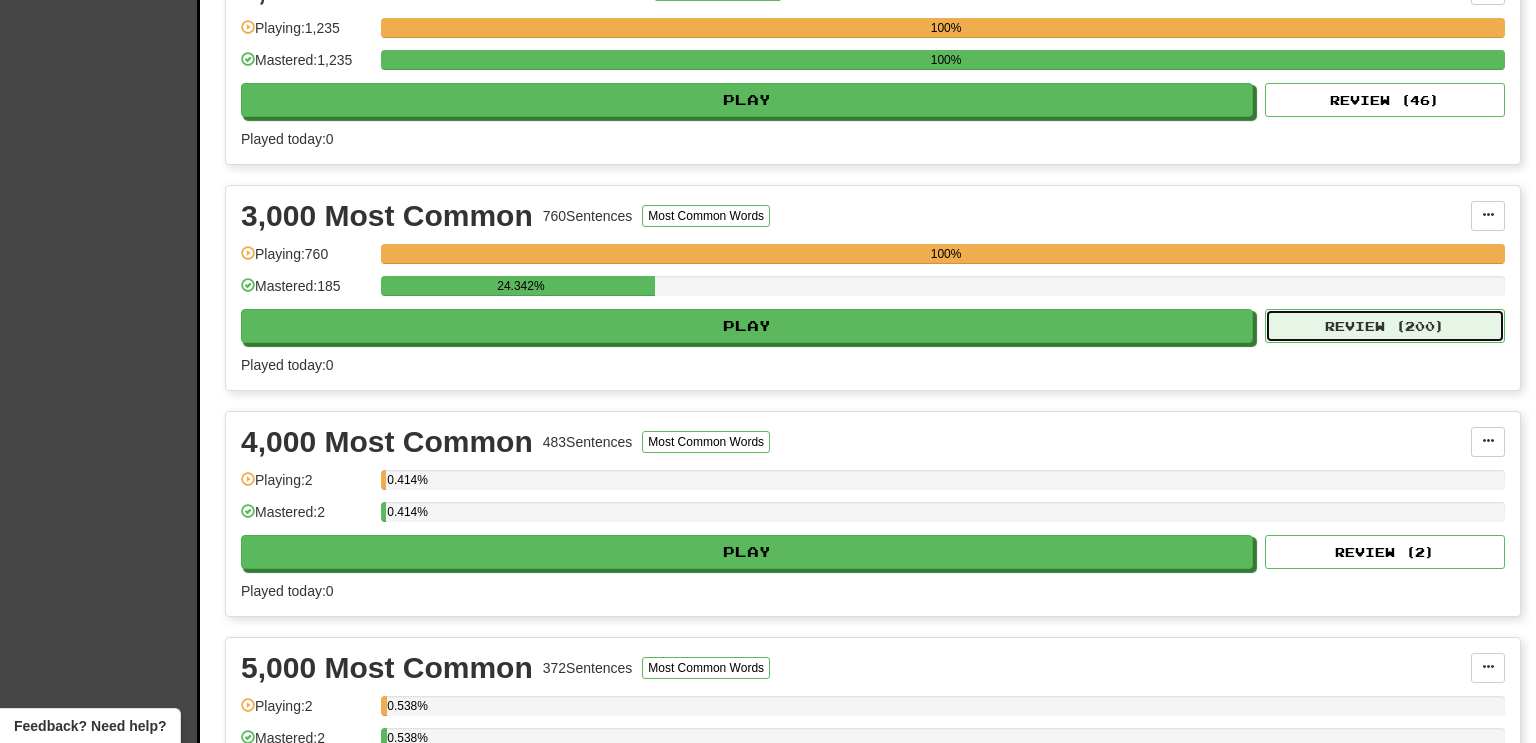 click on "Review ( 200 )" at bounding box center (1385, 326) 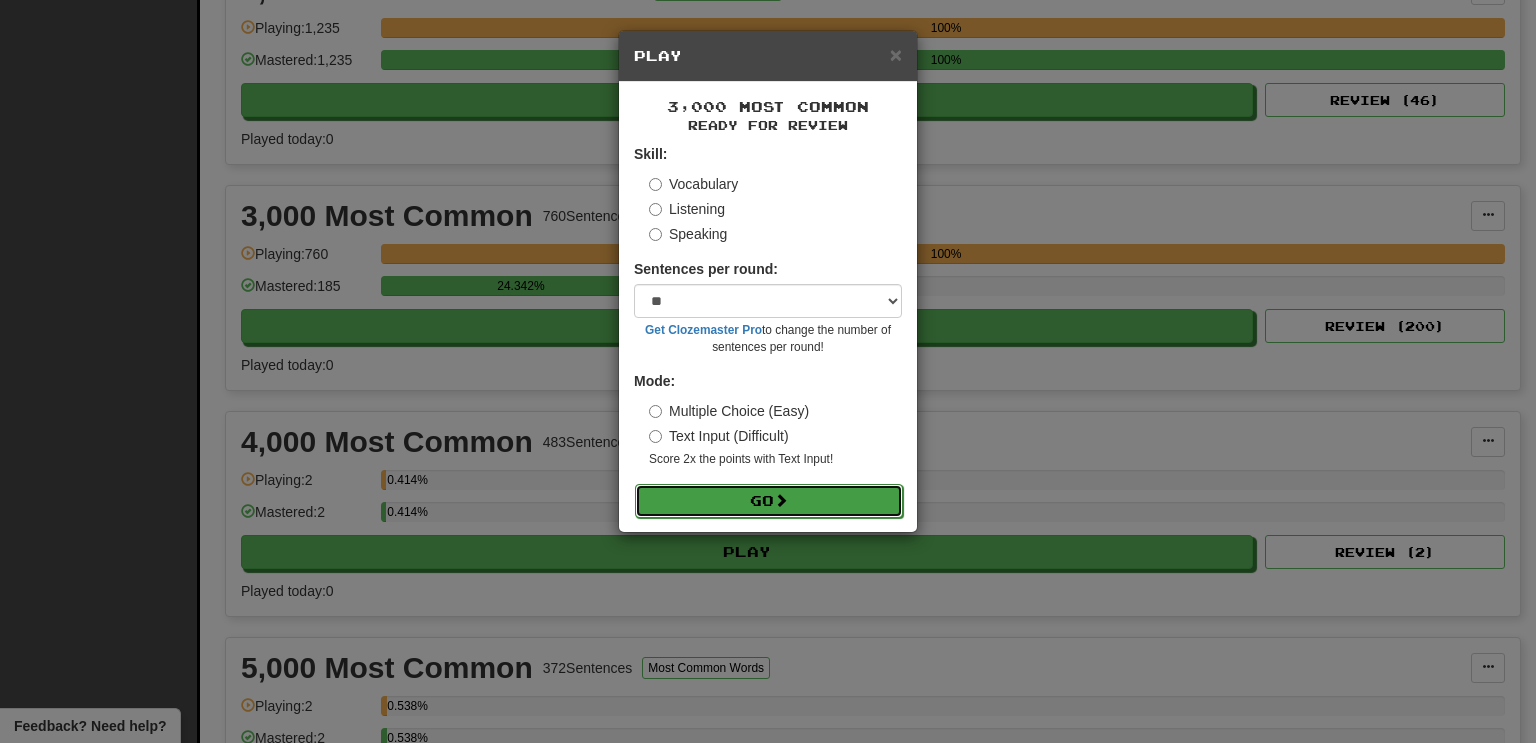 click on "Go" at bounding box center (769, 501) 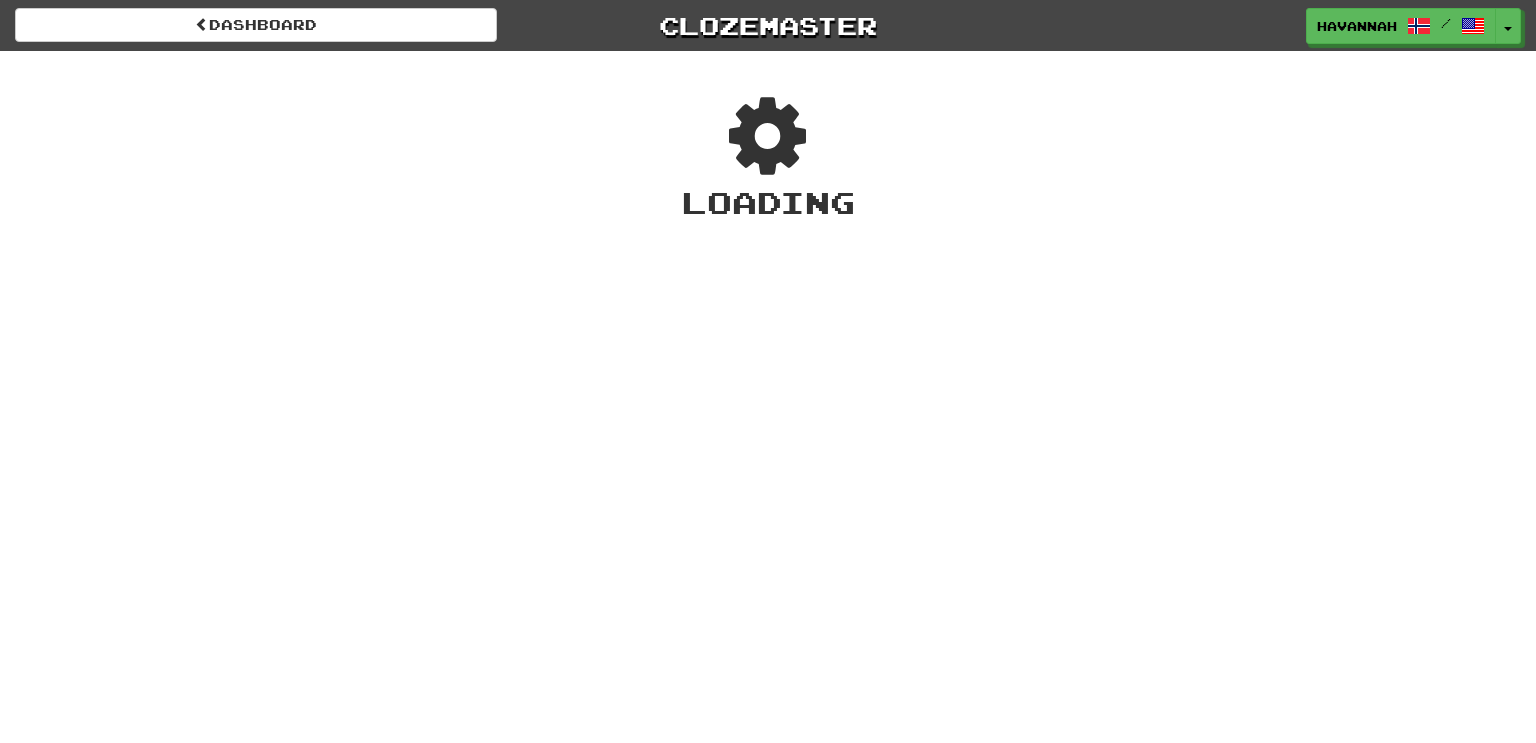 scroll, scrollTop: 0, scrollLeft: 0, axis: both 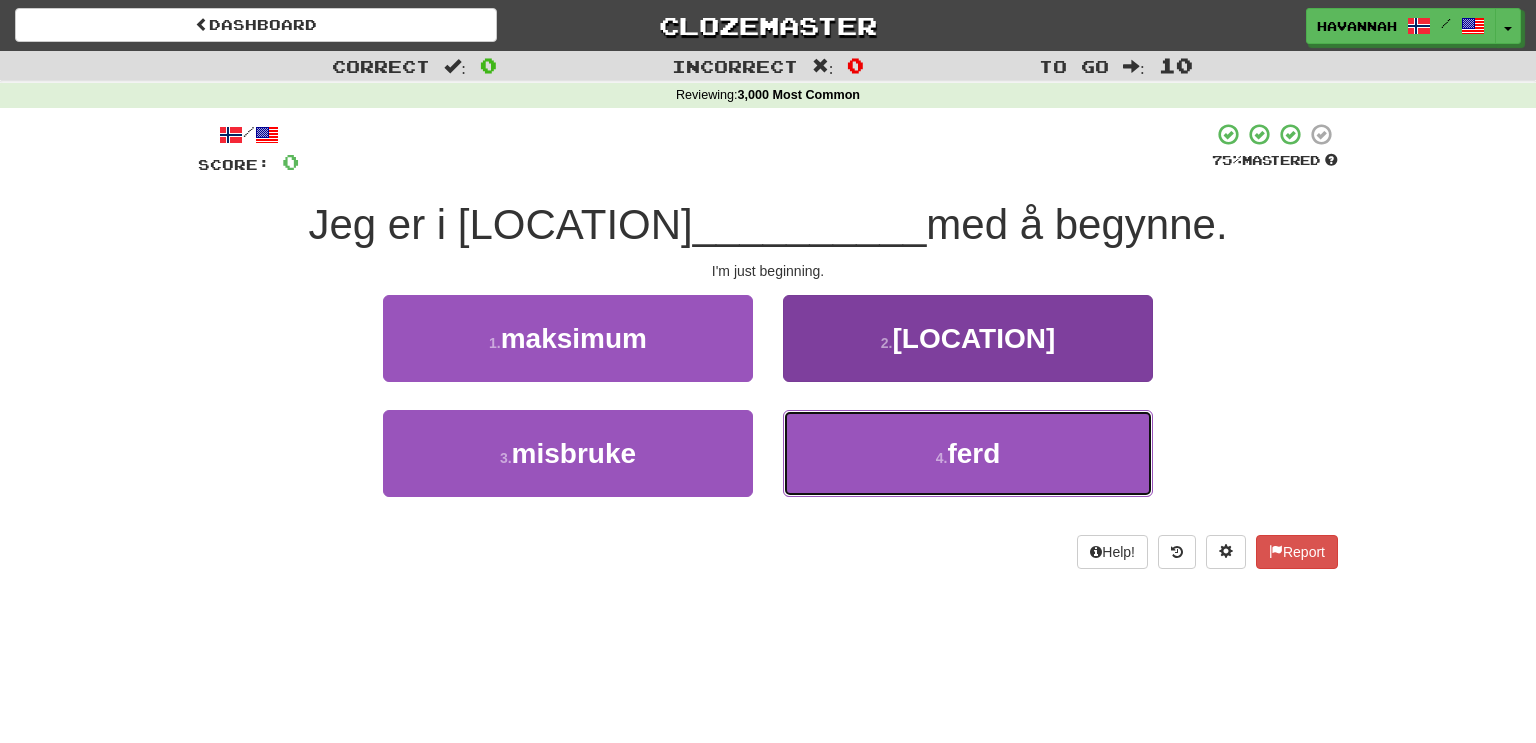 click on "4 .  ferd" at bounding box center [968, 453] 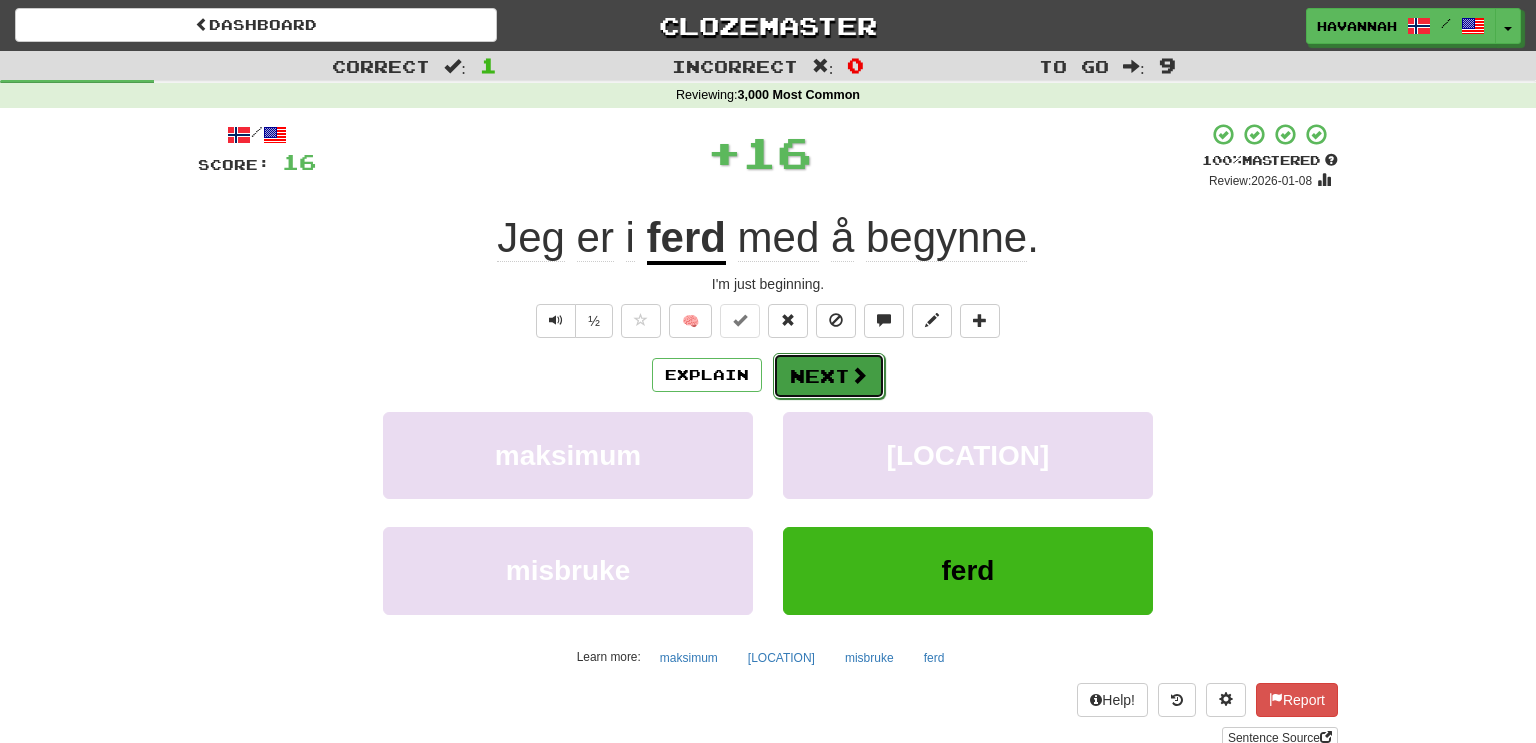 click on "Next" at bounding box center [829, 376] 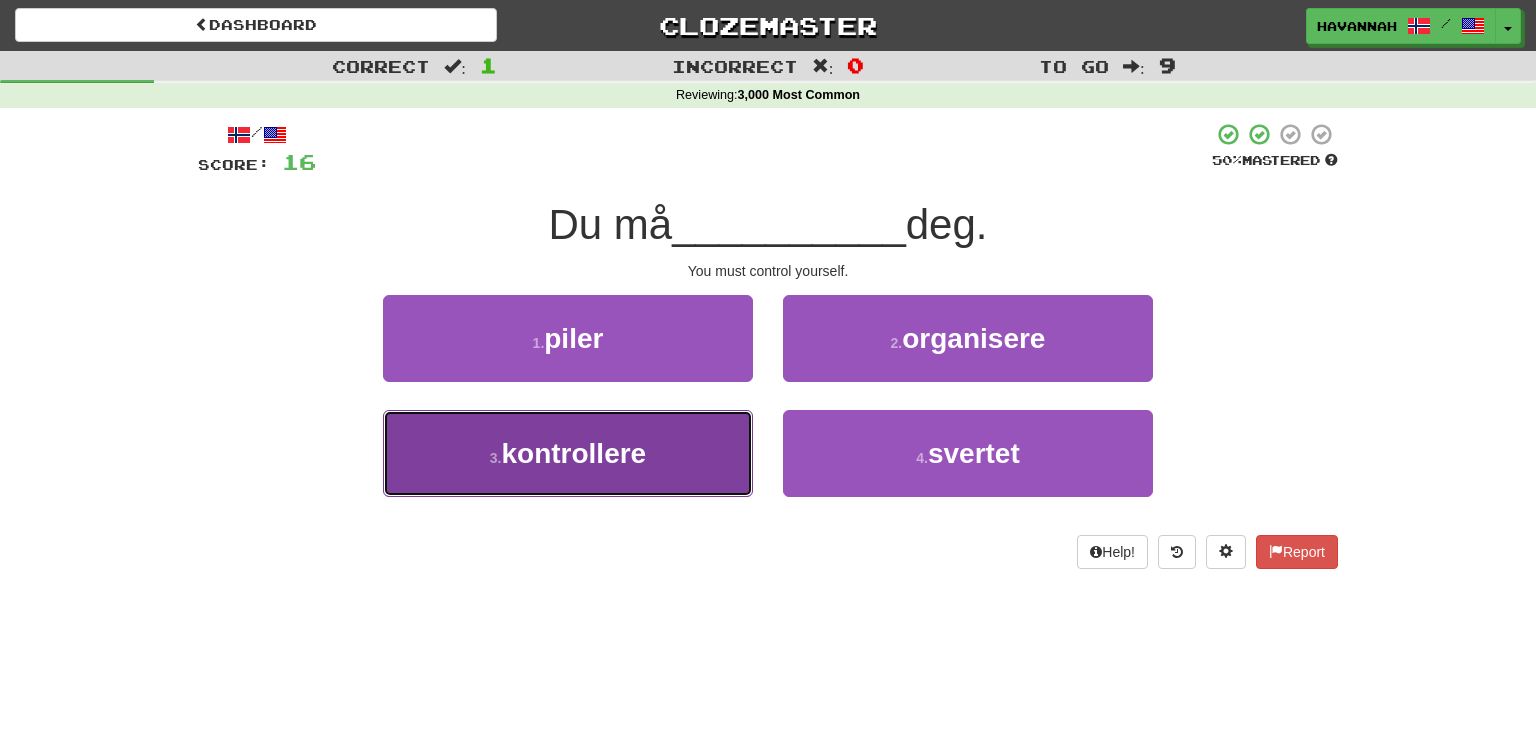 click on "3 .  kontrollere" at bounding box center (568, 453) 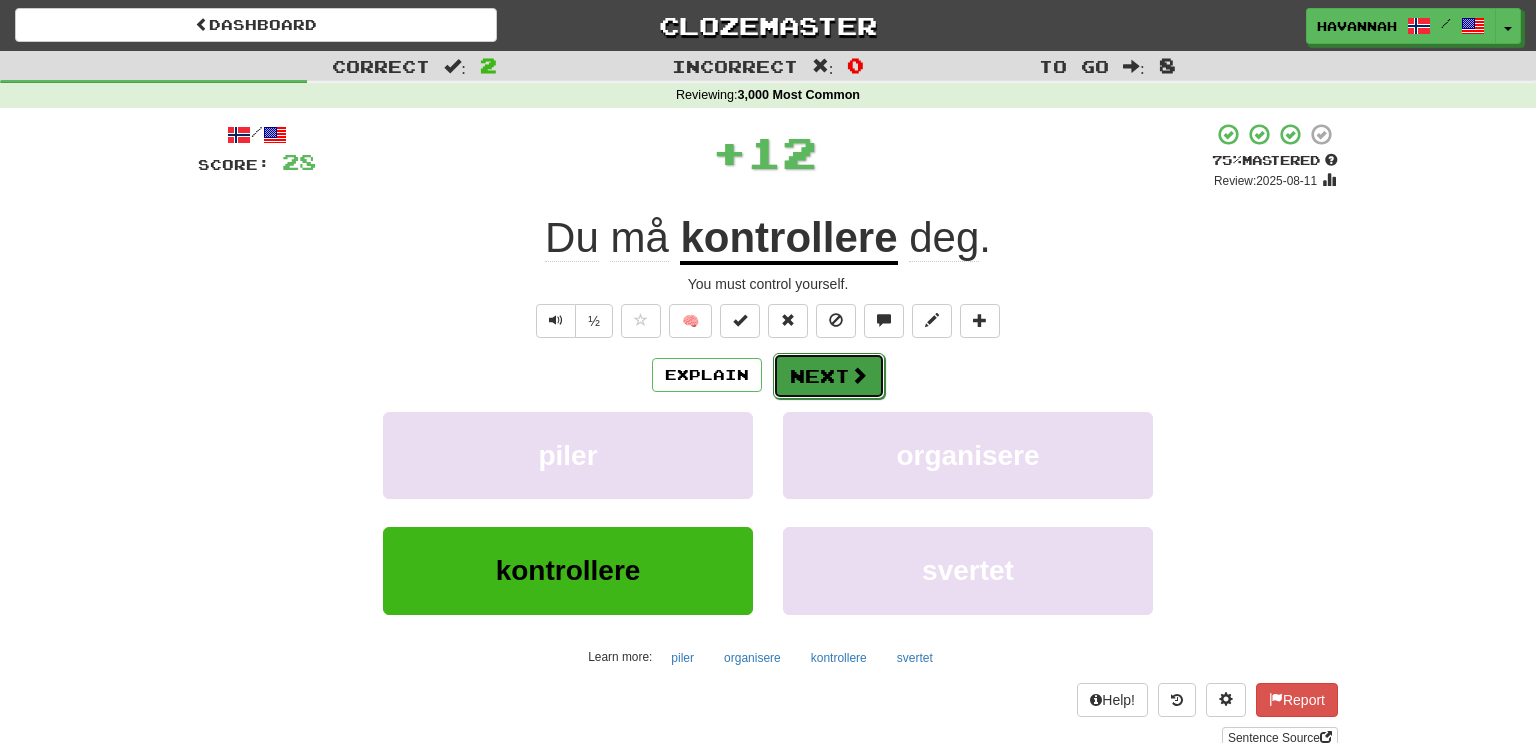 click on "Next" at bounding box center [829, 376] 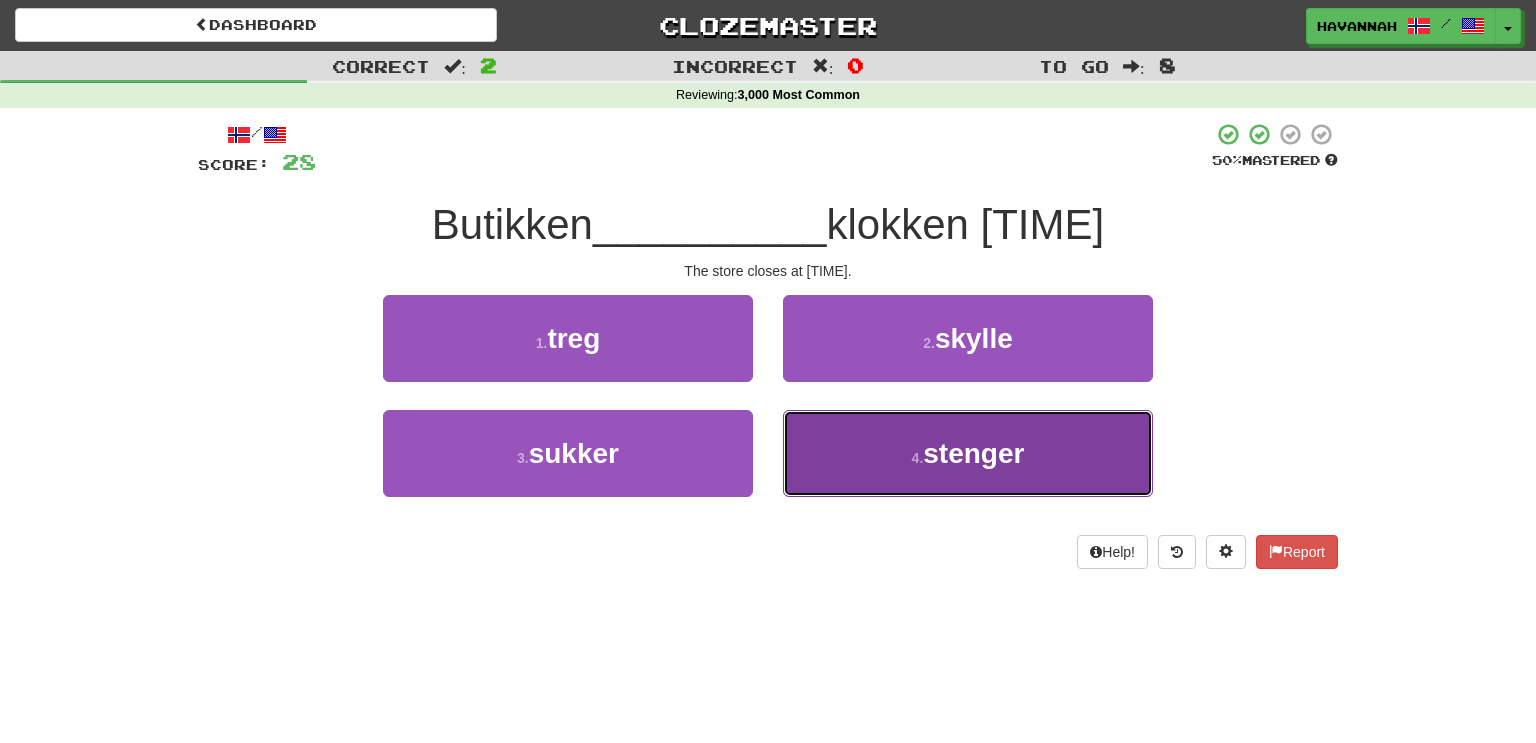 click on "4 .  stenger" at bounding box center [968, 453] 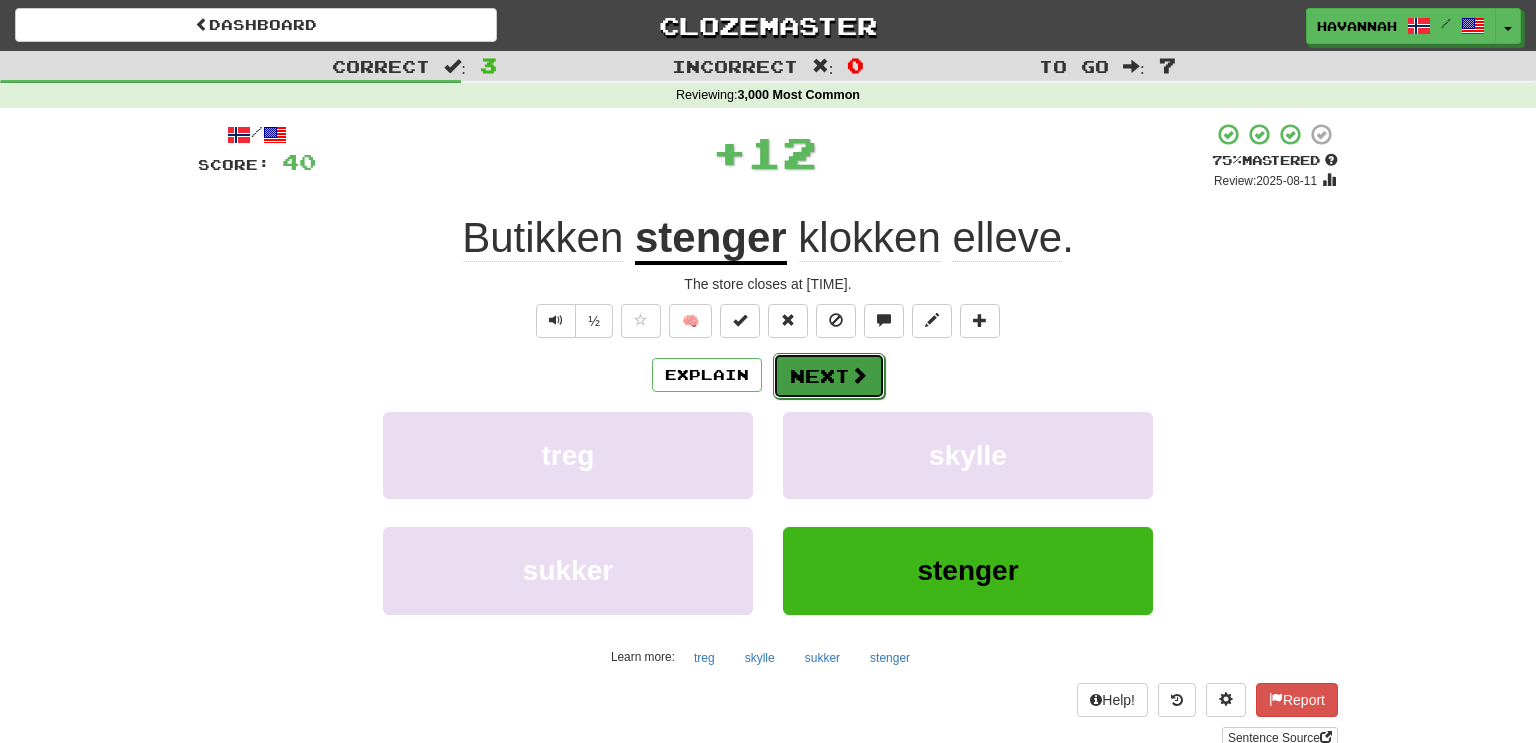 click on "Next" at bounding box center (829, 376) 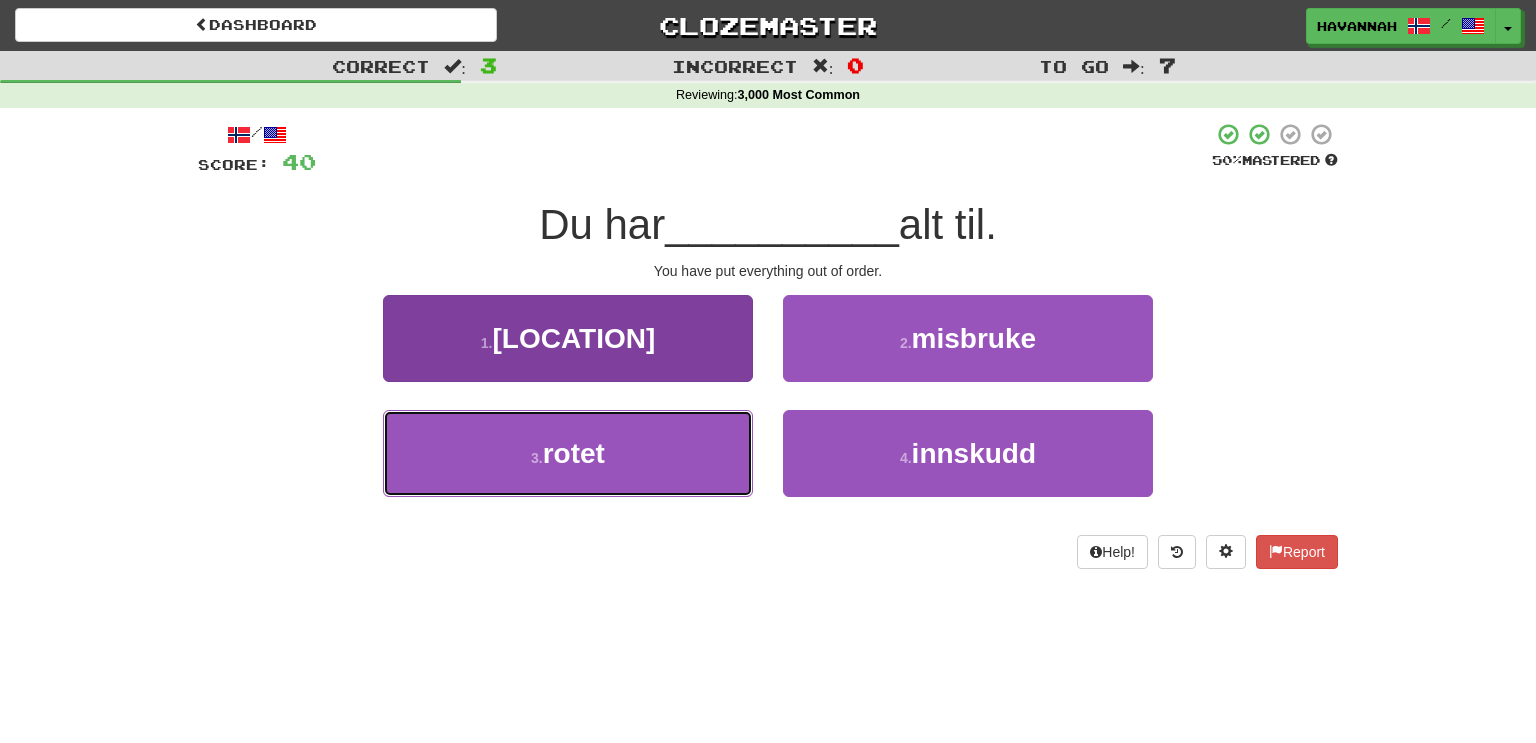 click on "3 .  rotet" at bounding box center (568, 453) 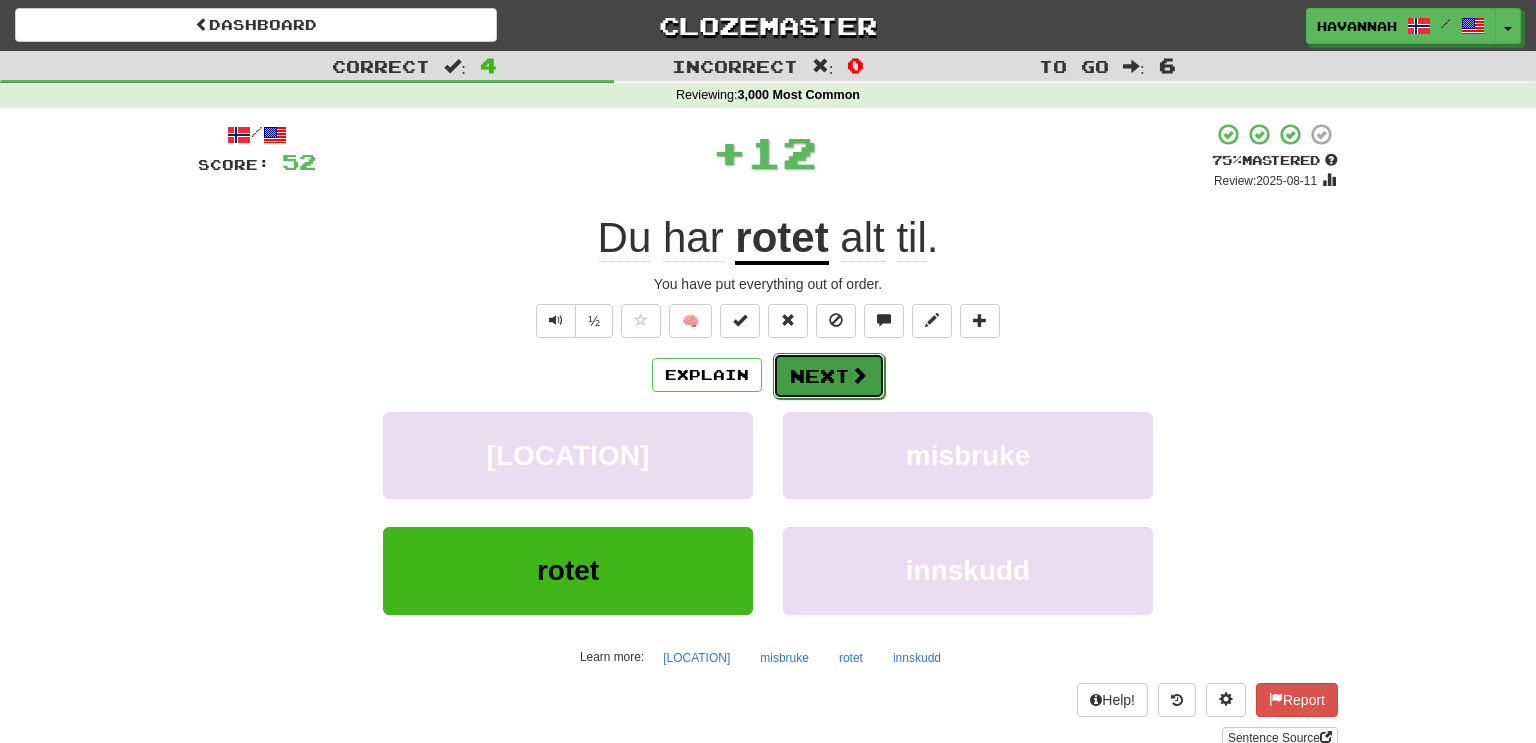 click on "Next" at bounding box center (829, 376) 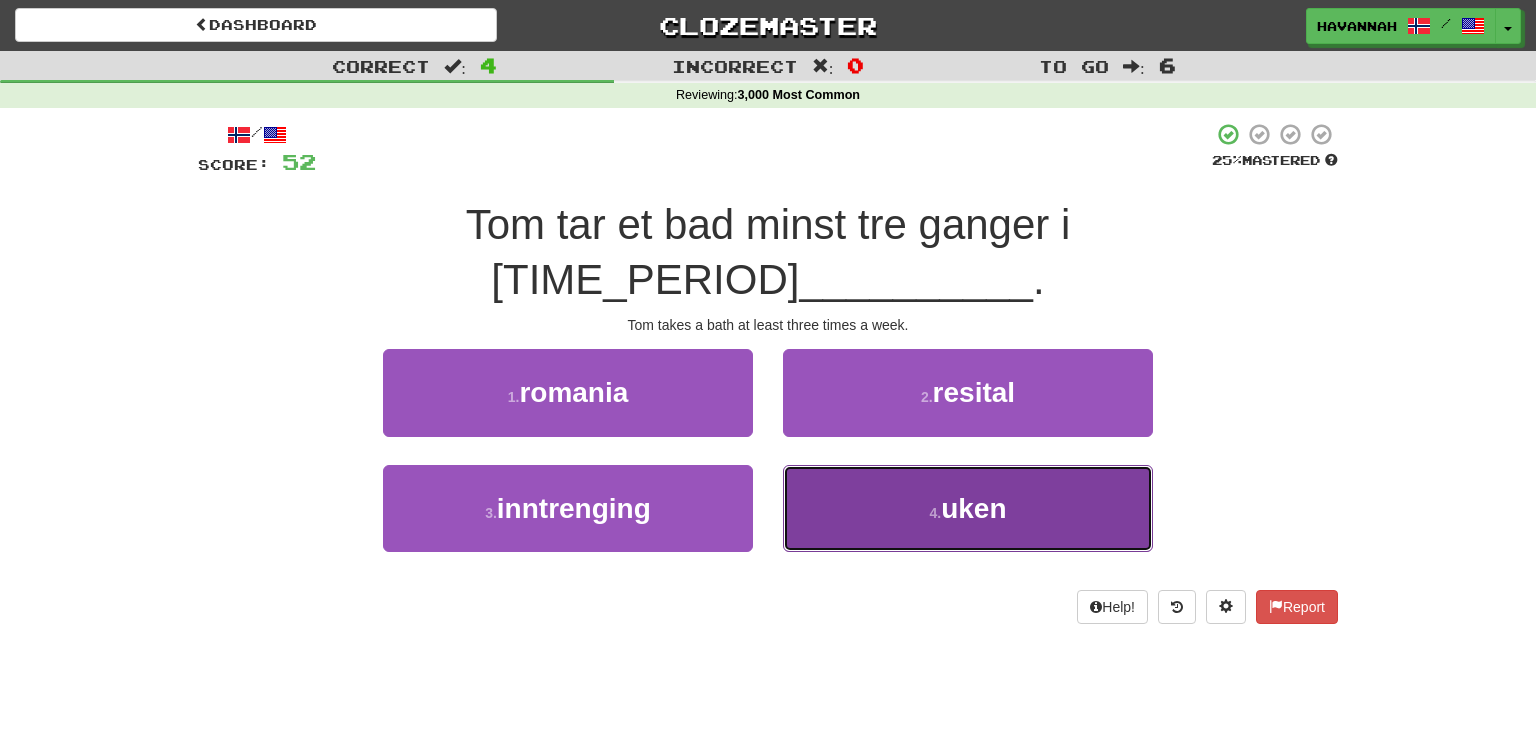 click on "uken" at bounding box center (973, 508) 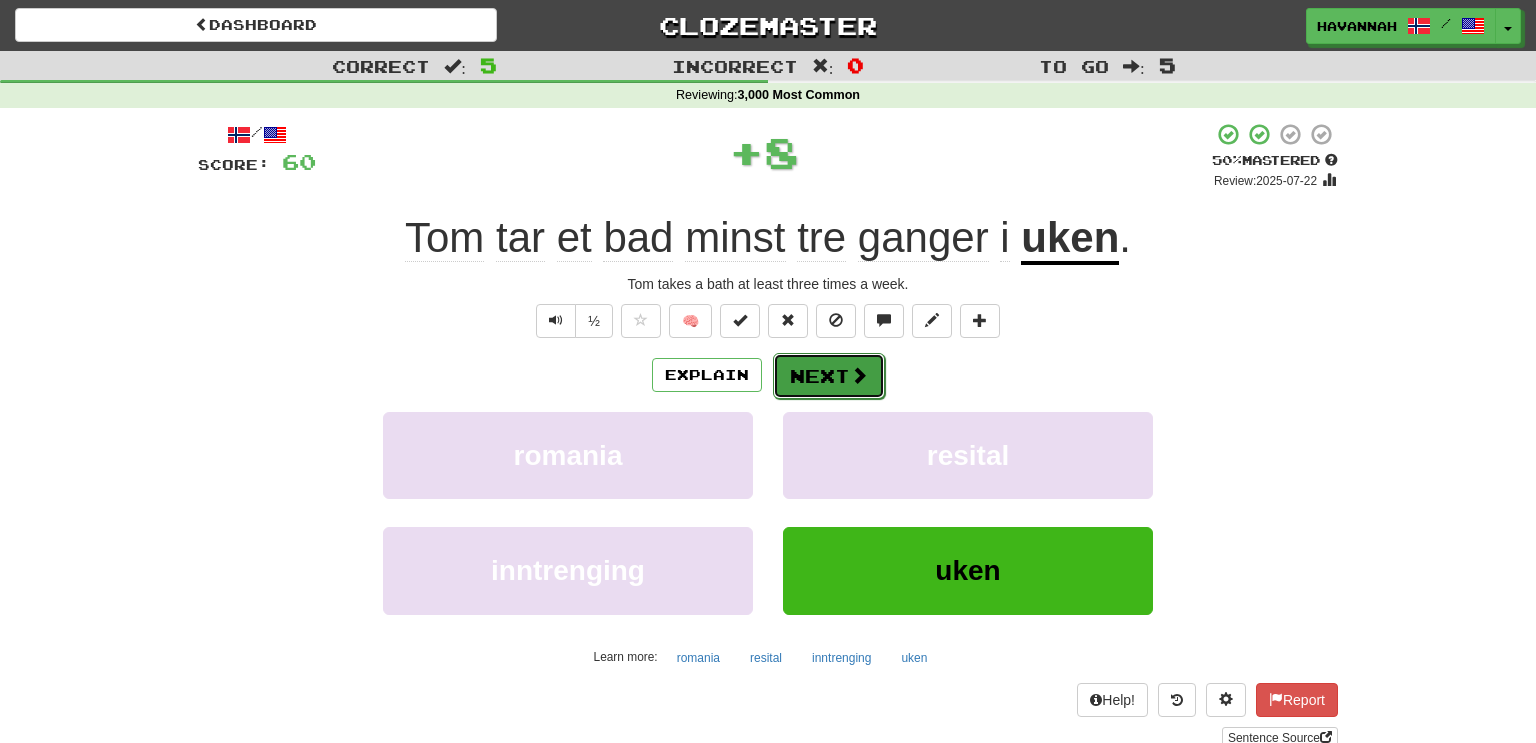 click at bounding box center [859, 375] 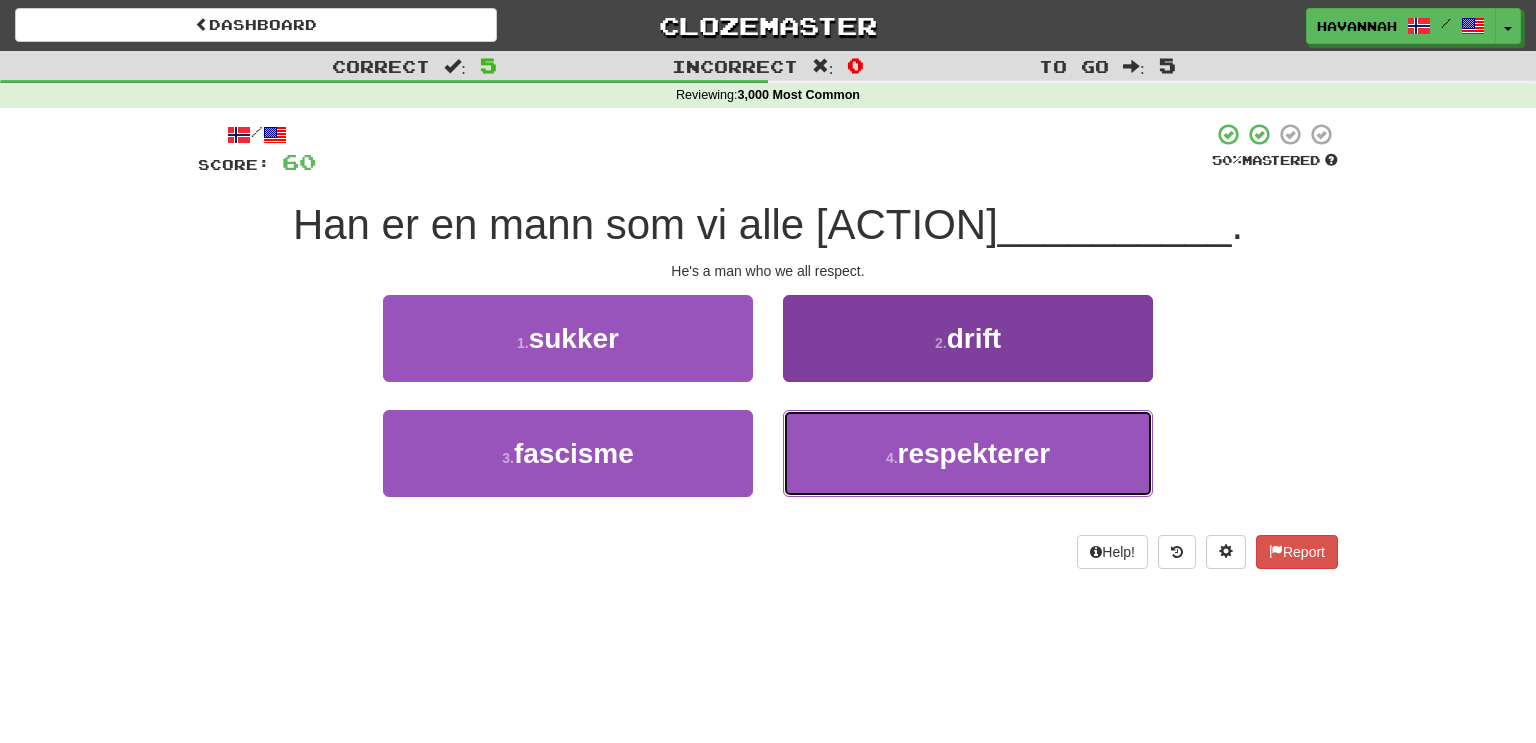 click on "respekterer" at bounding box center (974, 453) 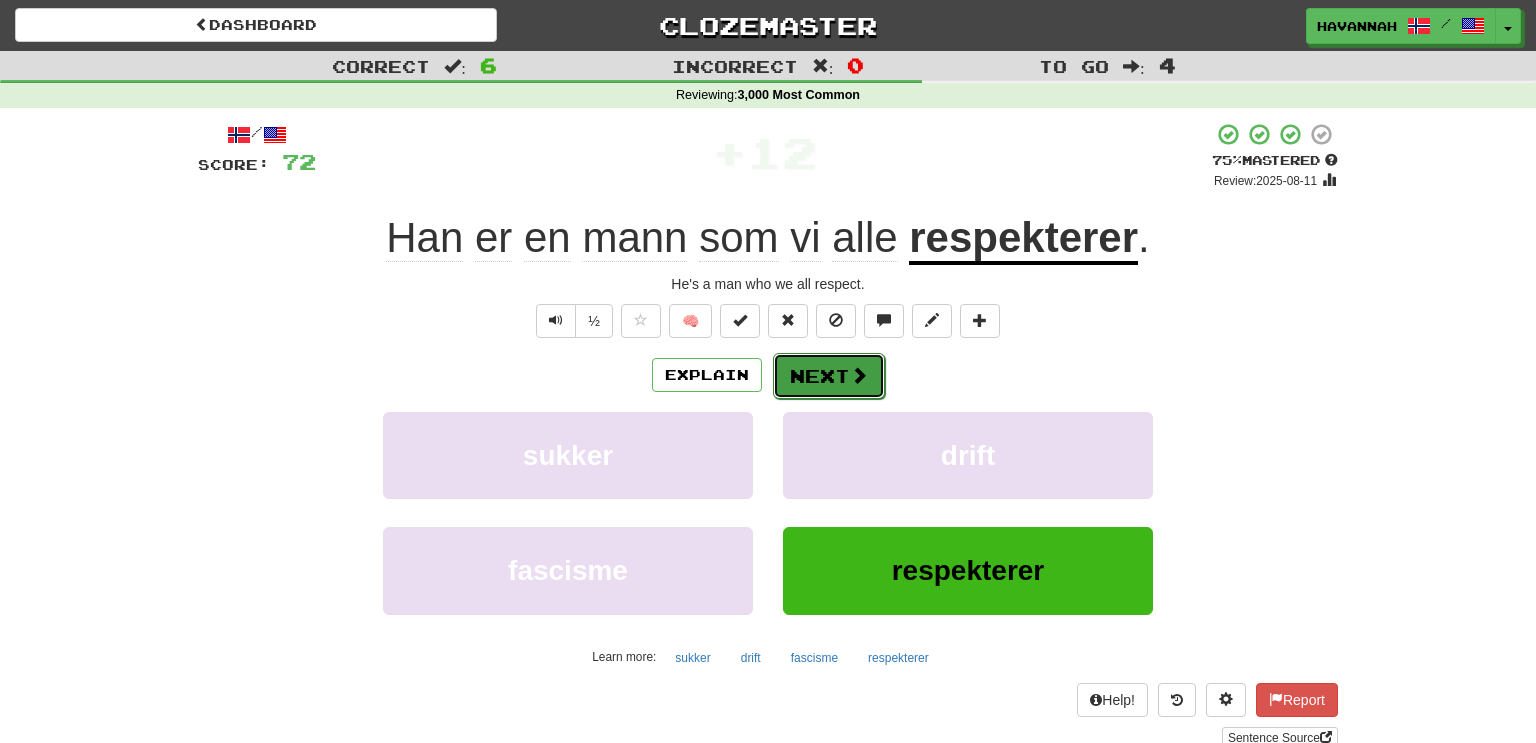 click on "Next" at bounding box center (829, 376) 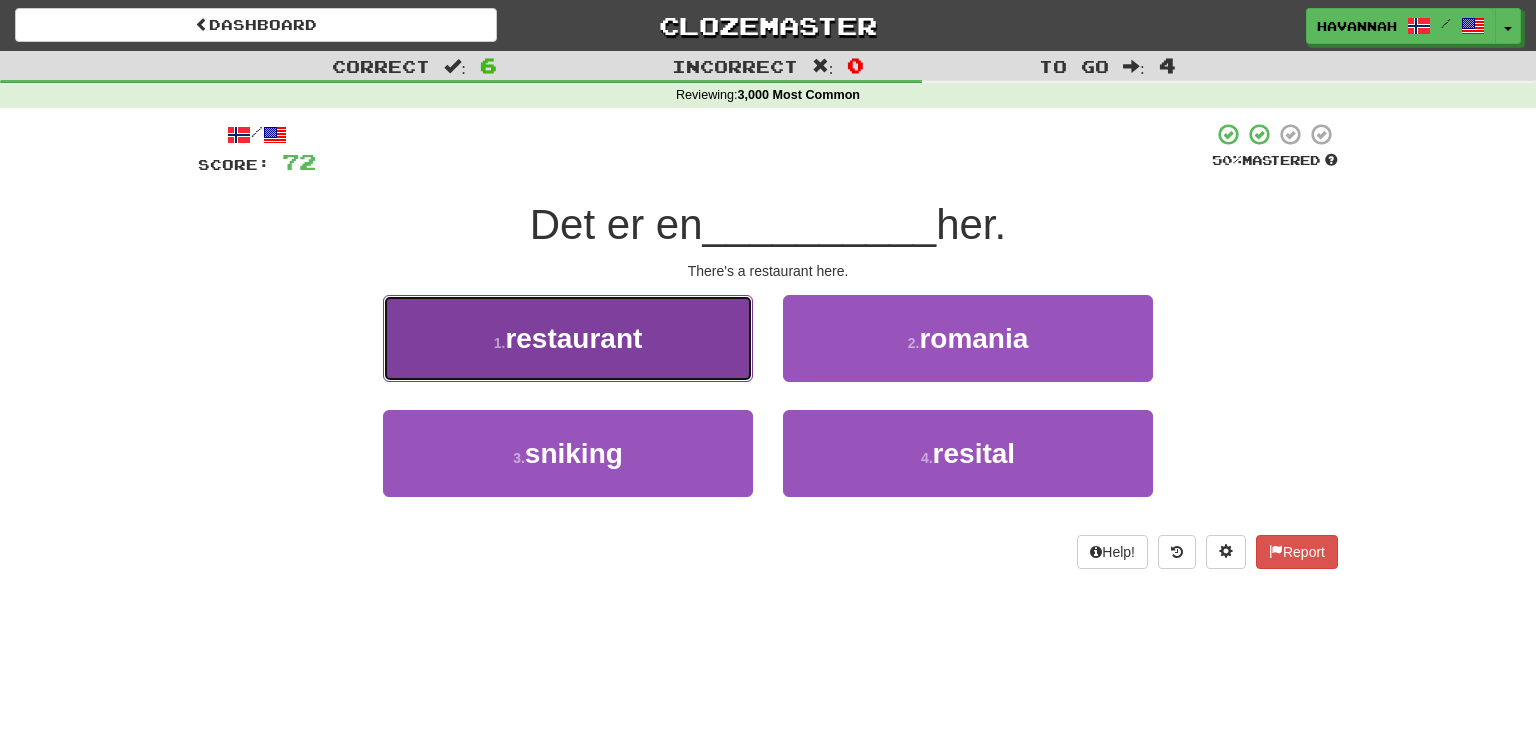 click on "1 .  restaurant" at bounding box center [568, 338] 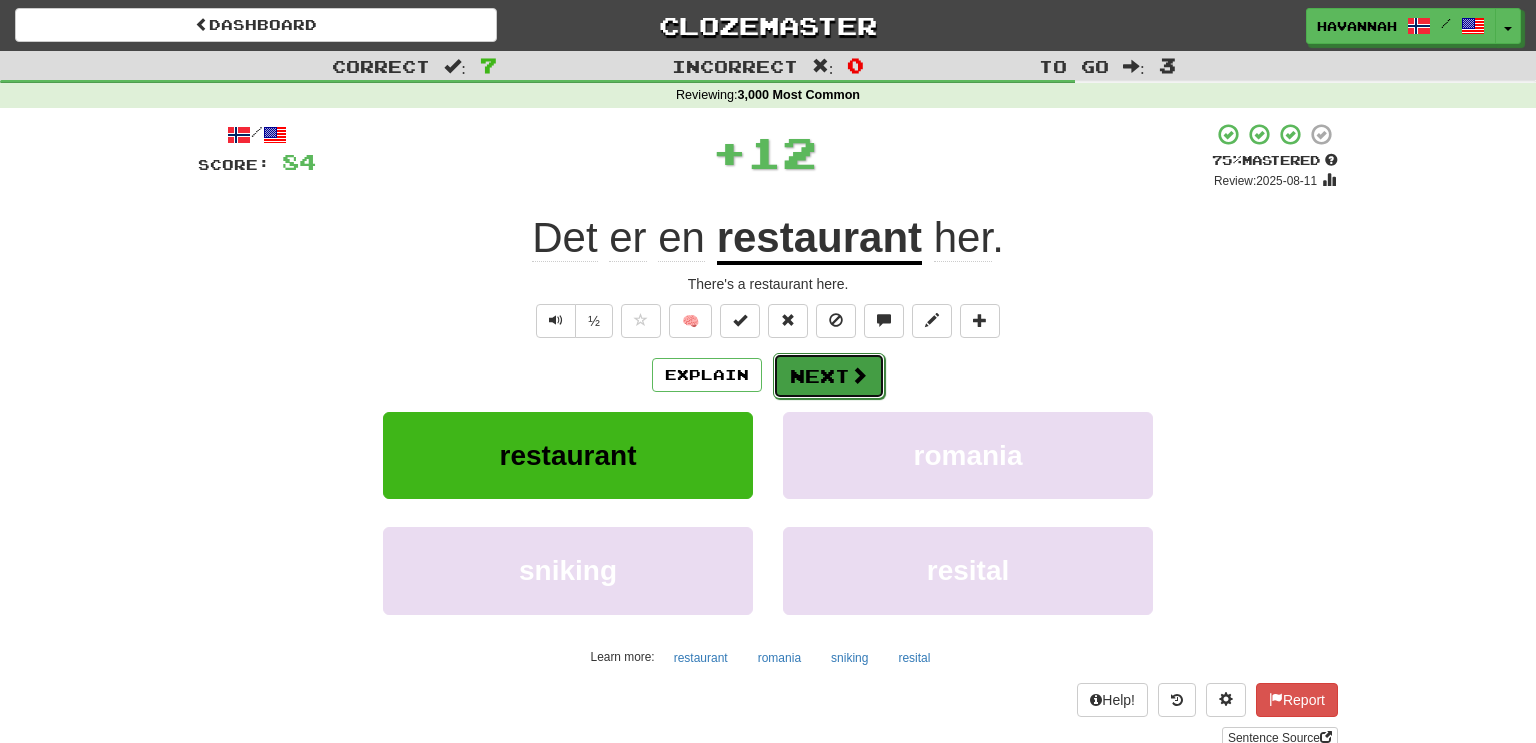 click at bounding box center [859, 375] 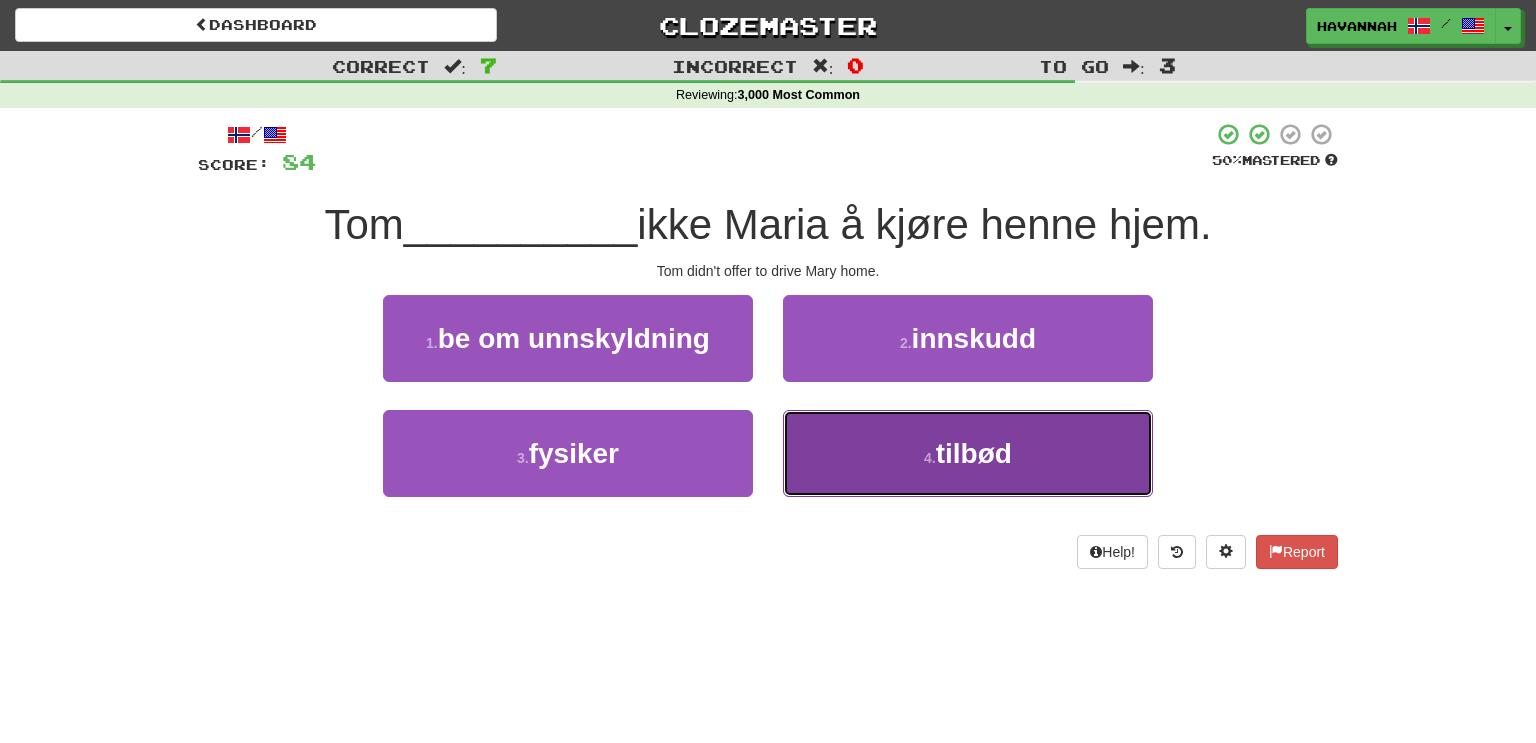click on "4 .  tilbød" at bounding box center [968, 453] 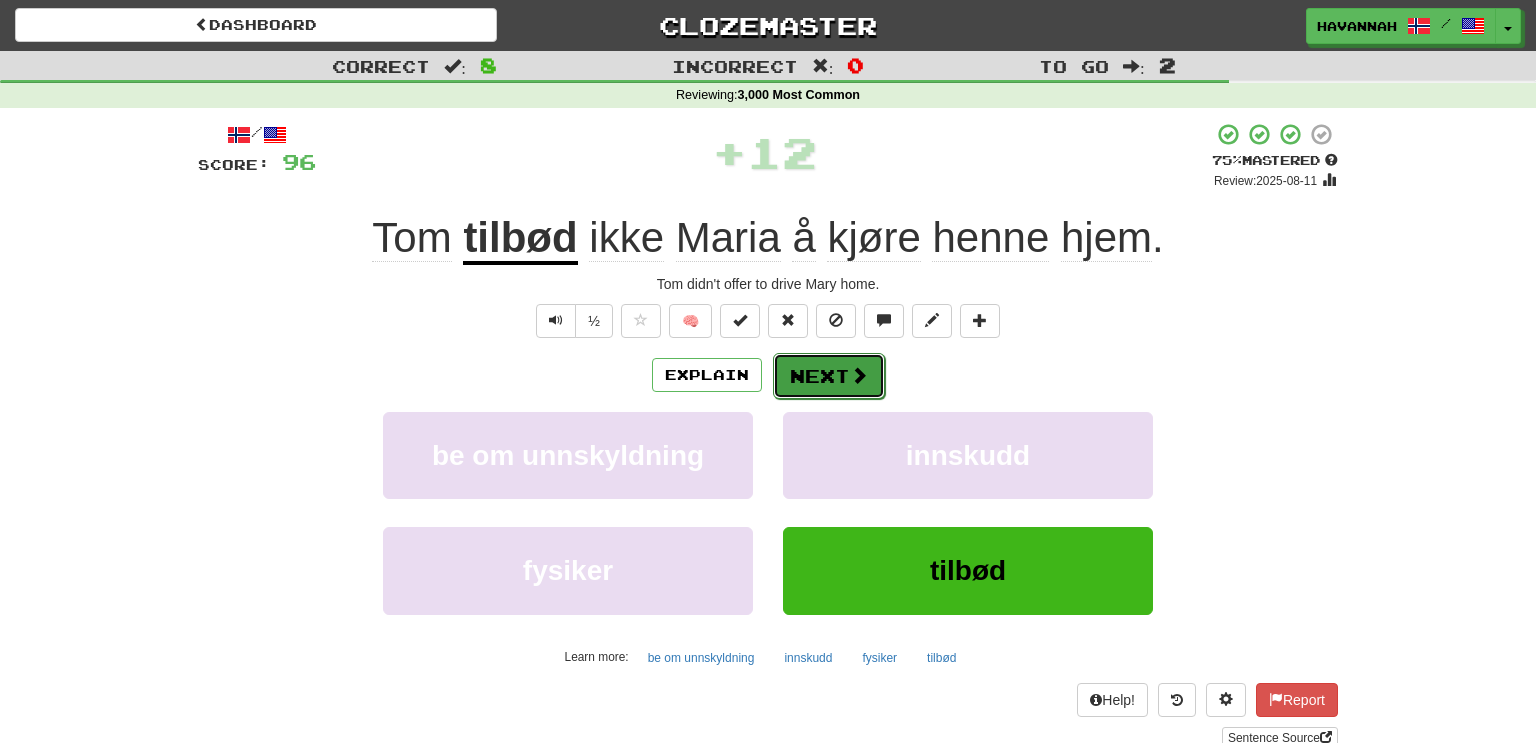 click on "Next" at bounding box center [829, 376] 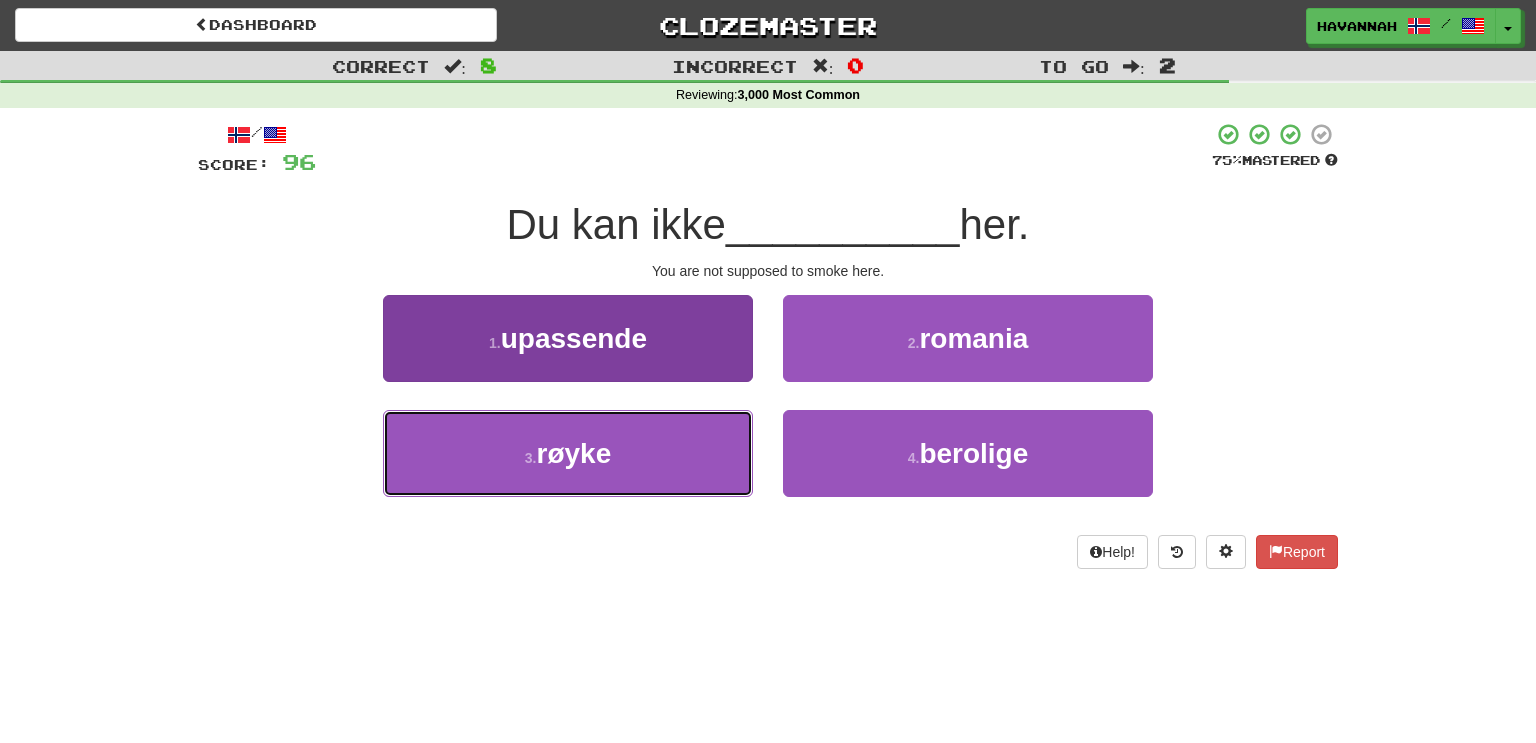 drag, startPoint x: 614, startPoint y: 456, endPoint x: 717, endPoint y: 470, distance: 103.947105 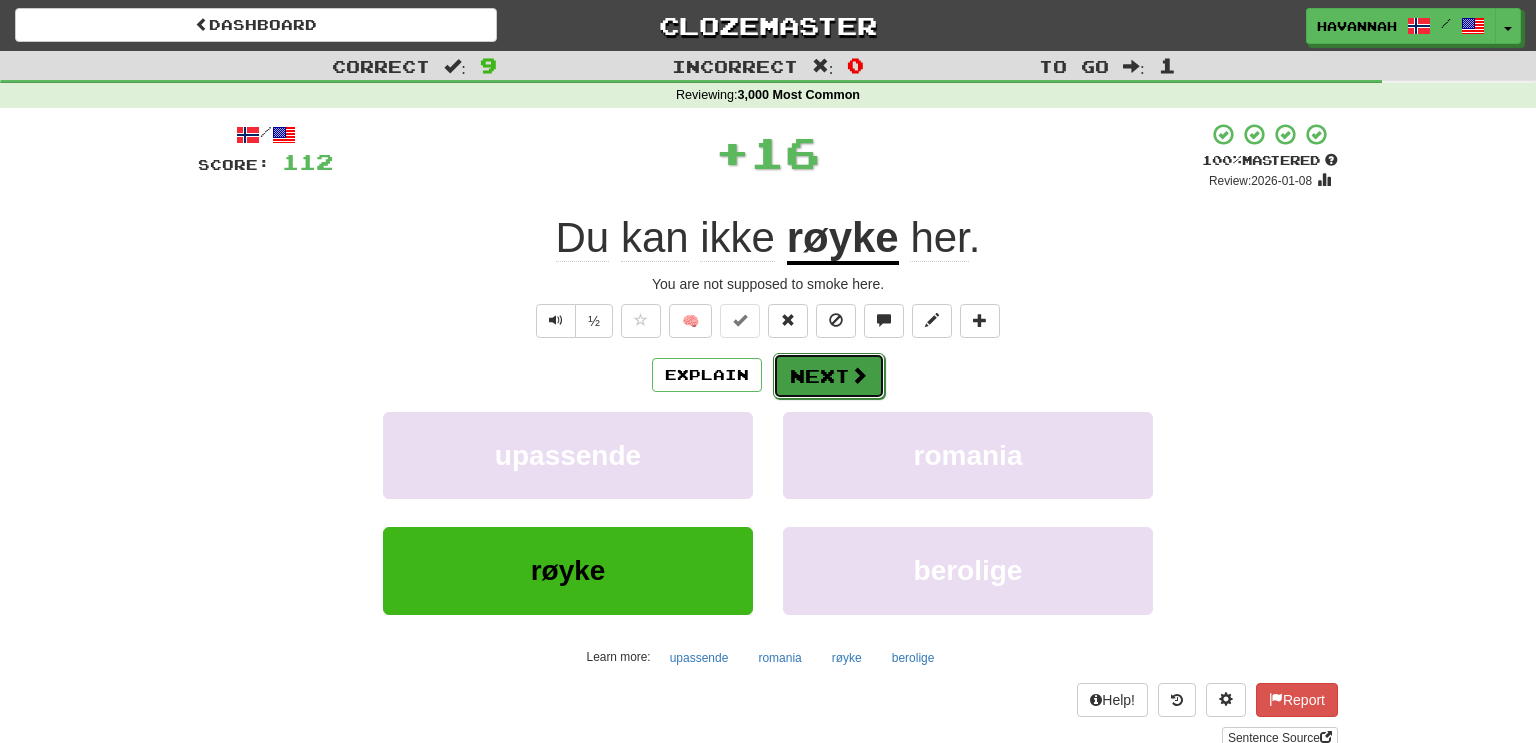 click at bounding box center (859, 375) 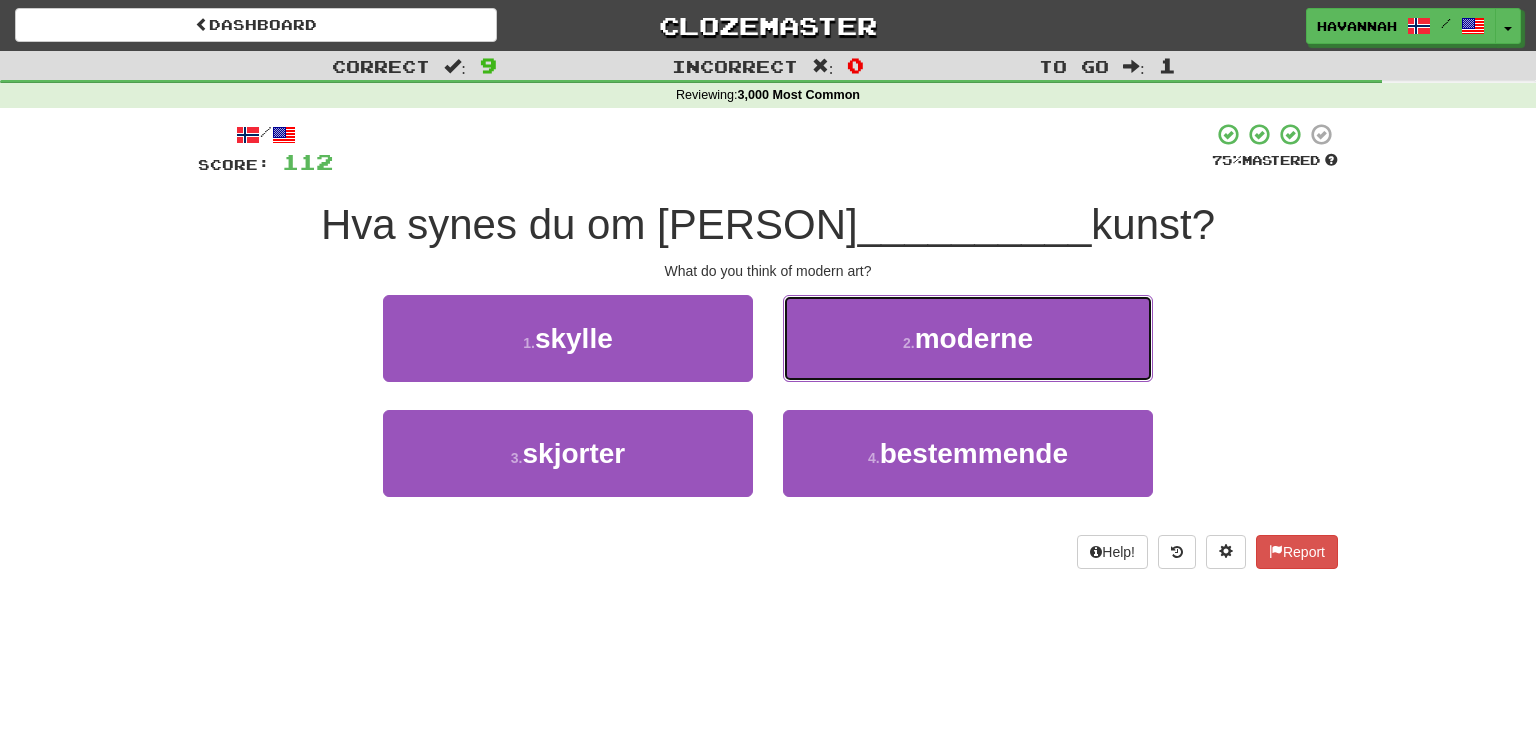 click on "2 .  moderne" at bounding box center (968, 338) 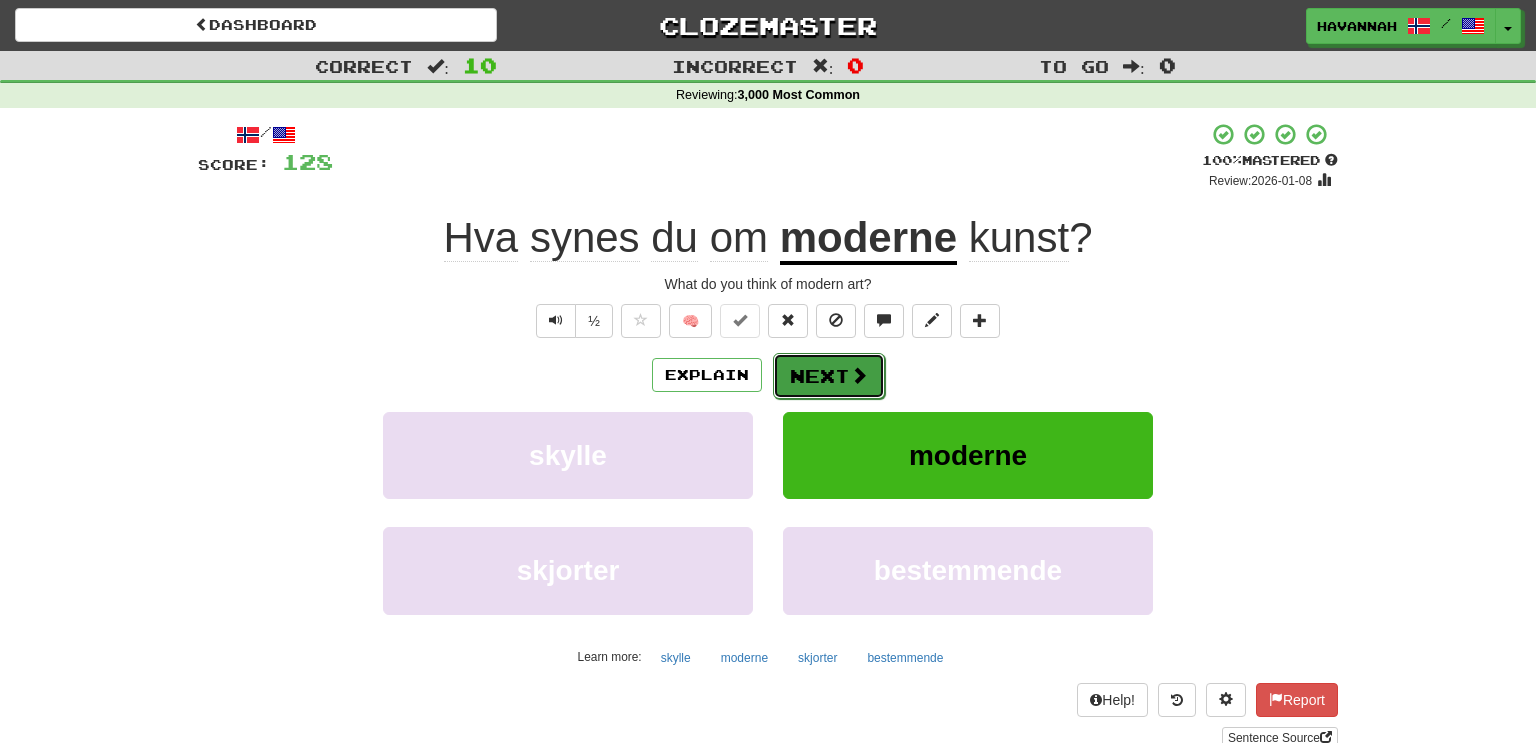 click on "Next" at bounding box center (829, 376) 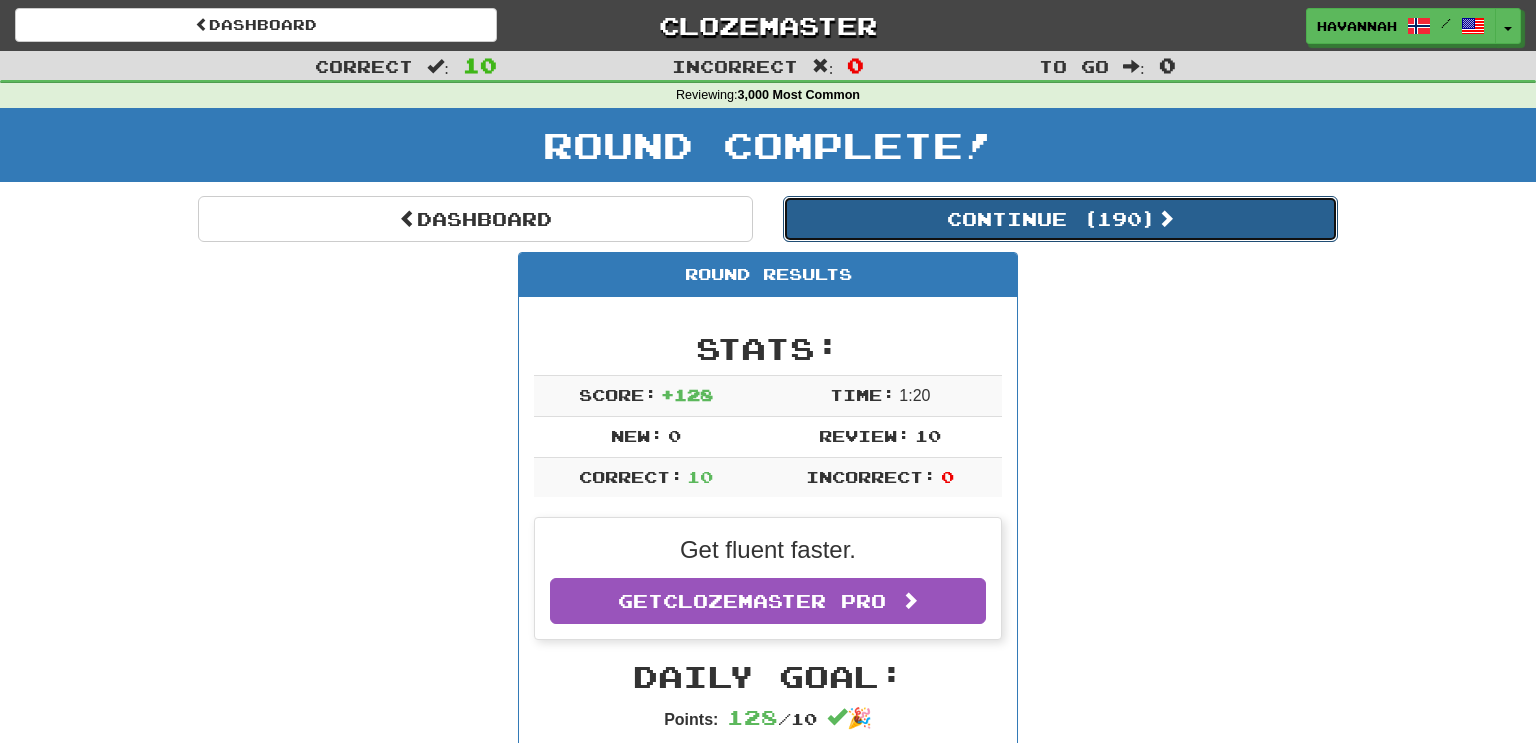 click on "Continue ( 190 )" at bounding box center [1060, 219] 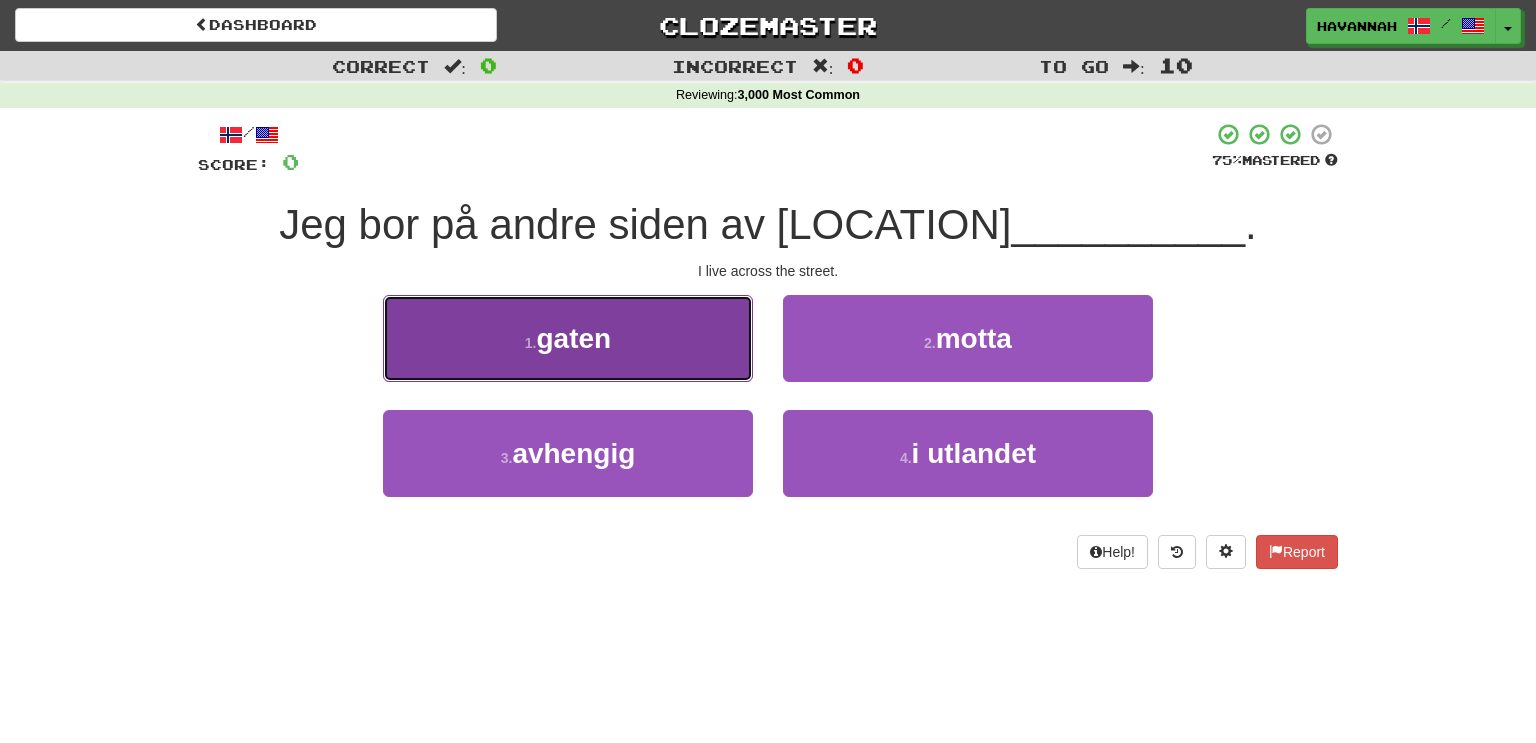 click on "1 .  gaten" at bounding box center [568, 338] 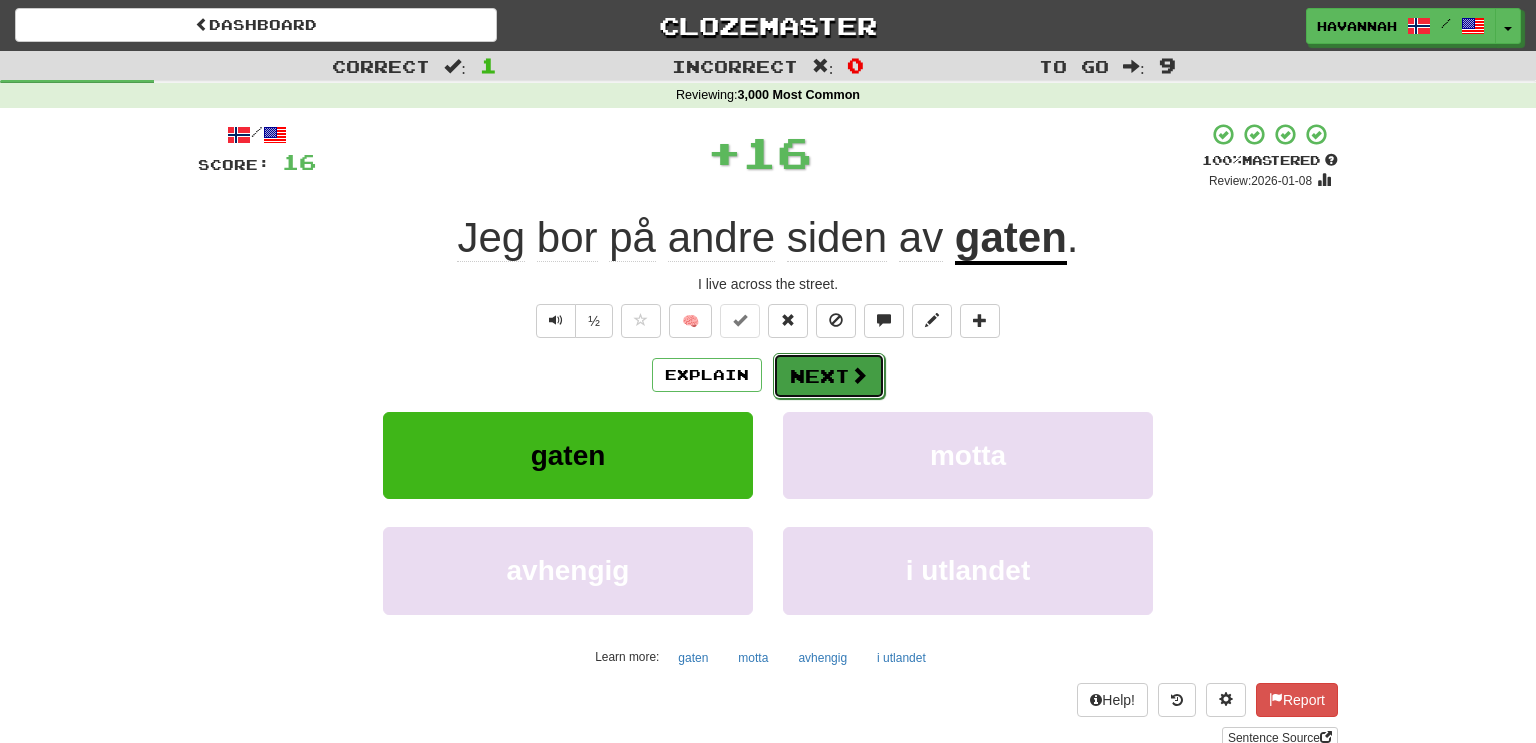 click on "Next" at bounding box center [829, 376] 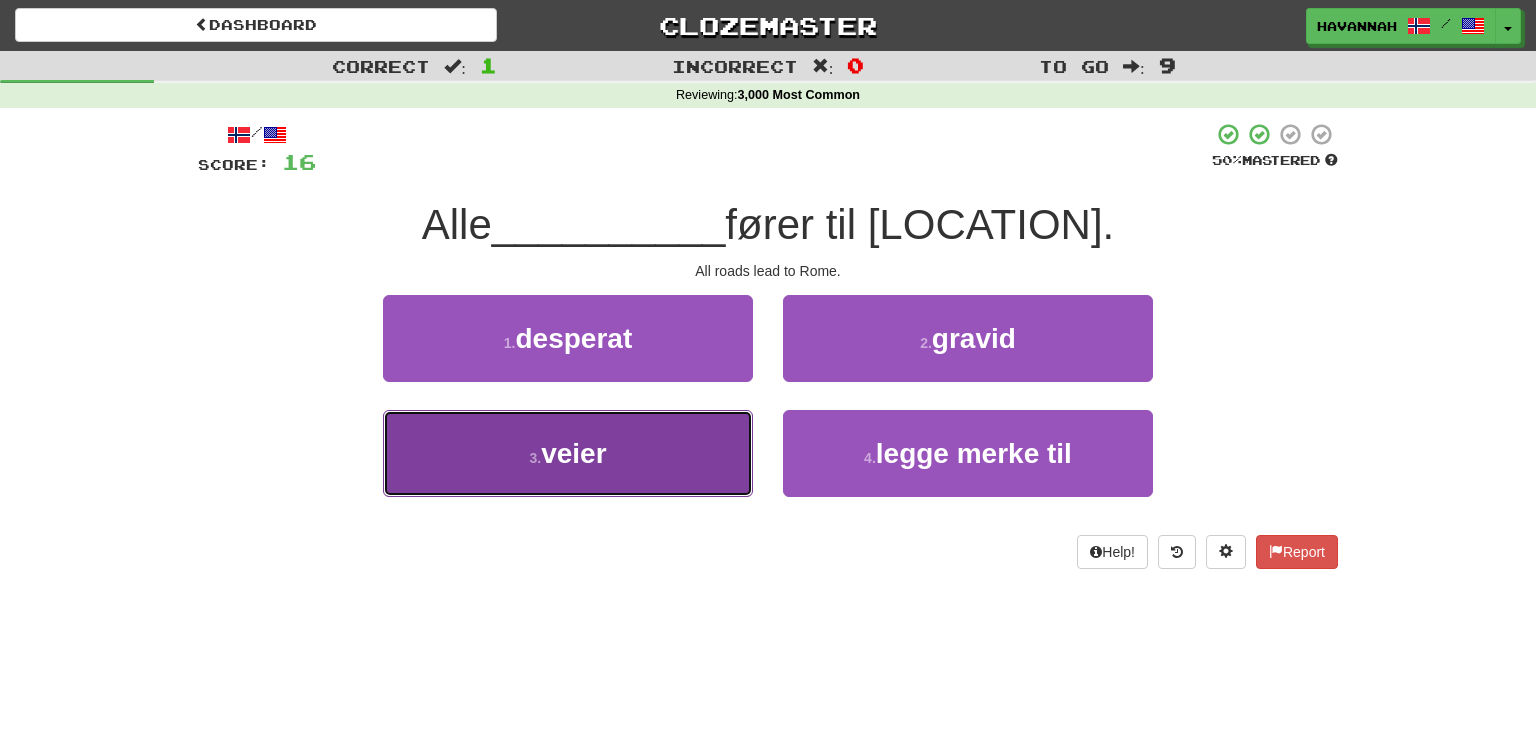 click on "3 .  veier" at bounding box center (568, 453) 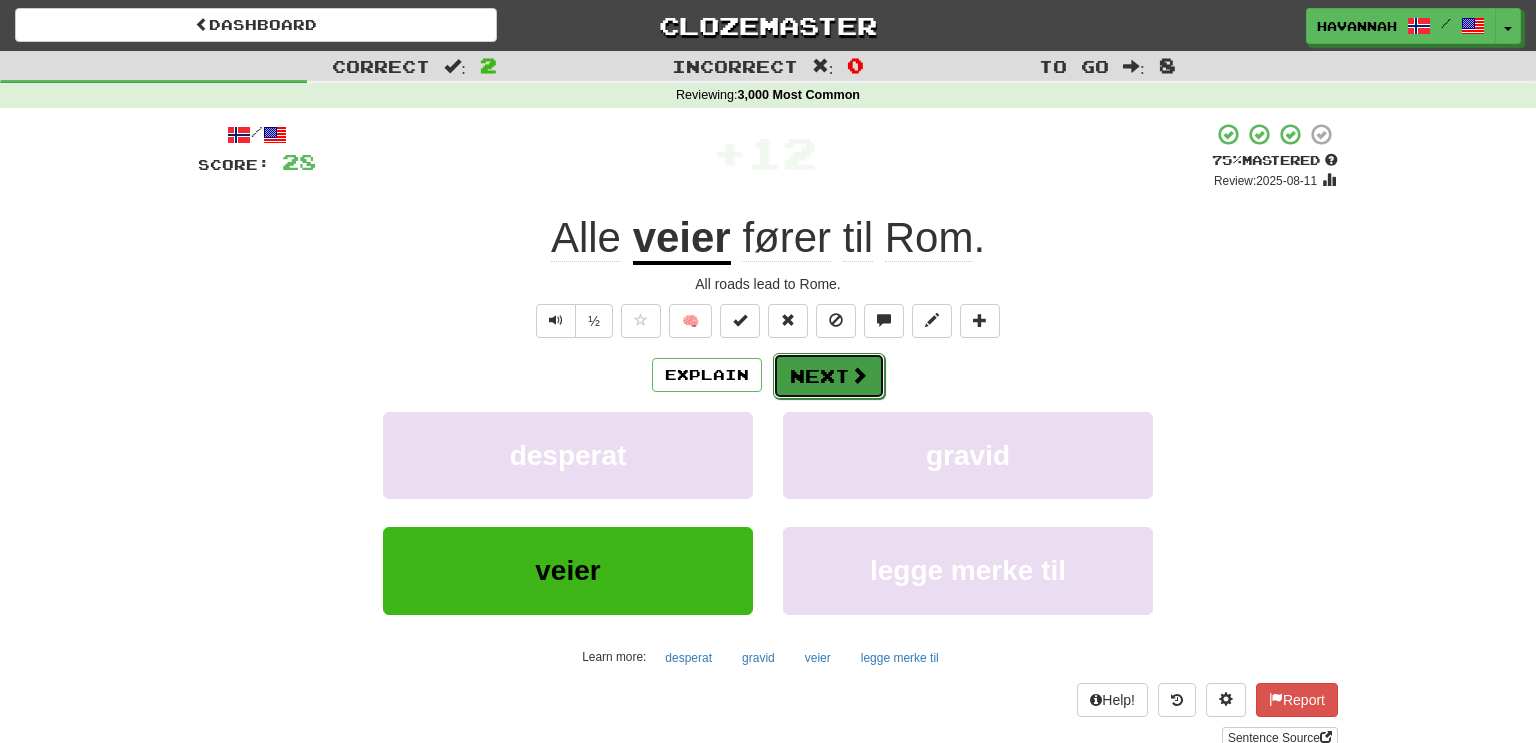 click at bounding box center (859, 375) 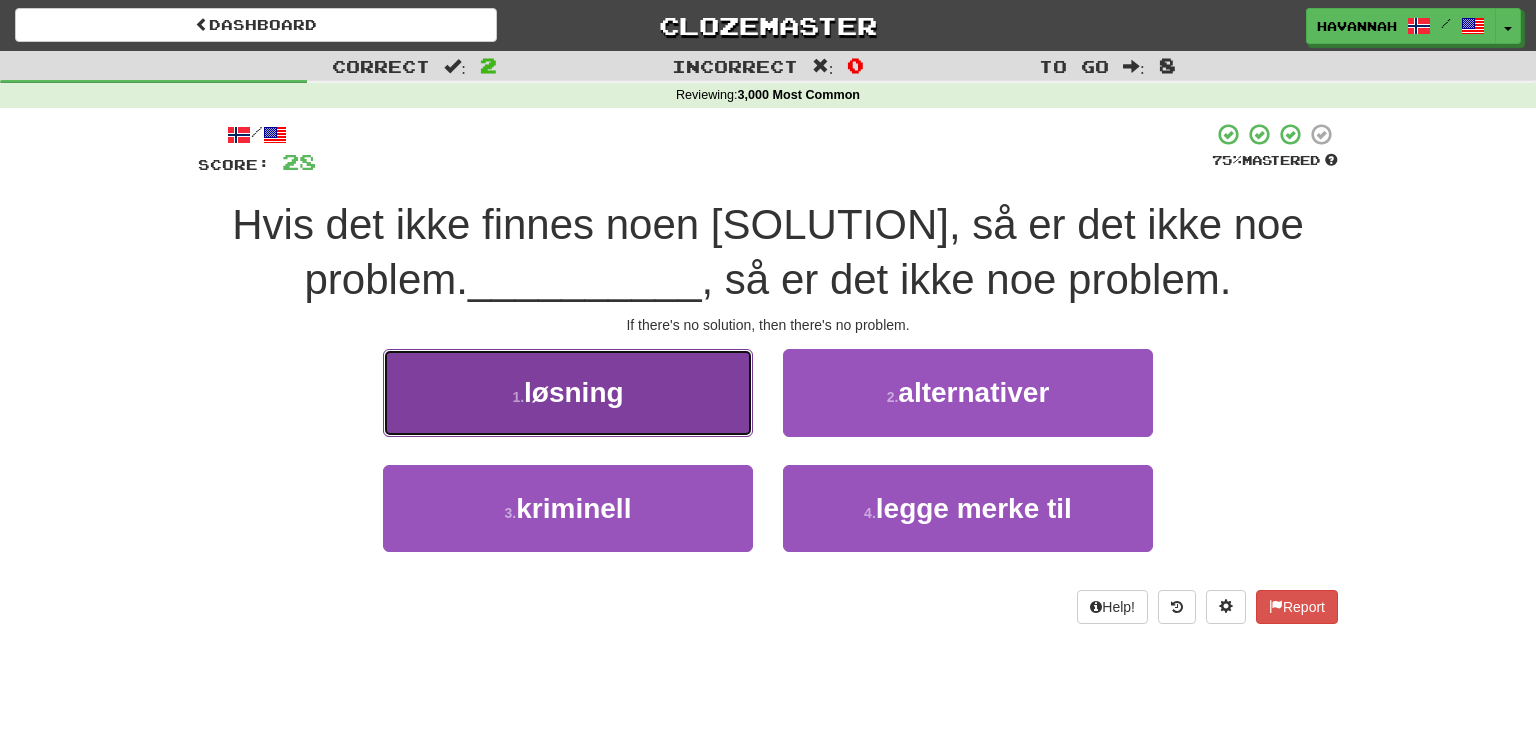 click on "1 .  løsning" at bounding box center [568, 392] 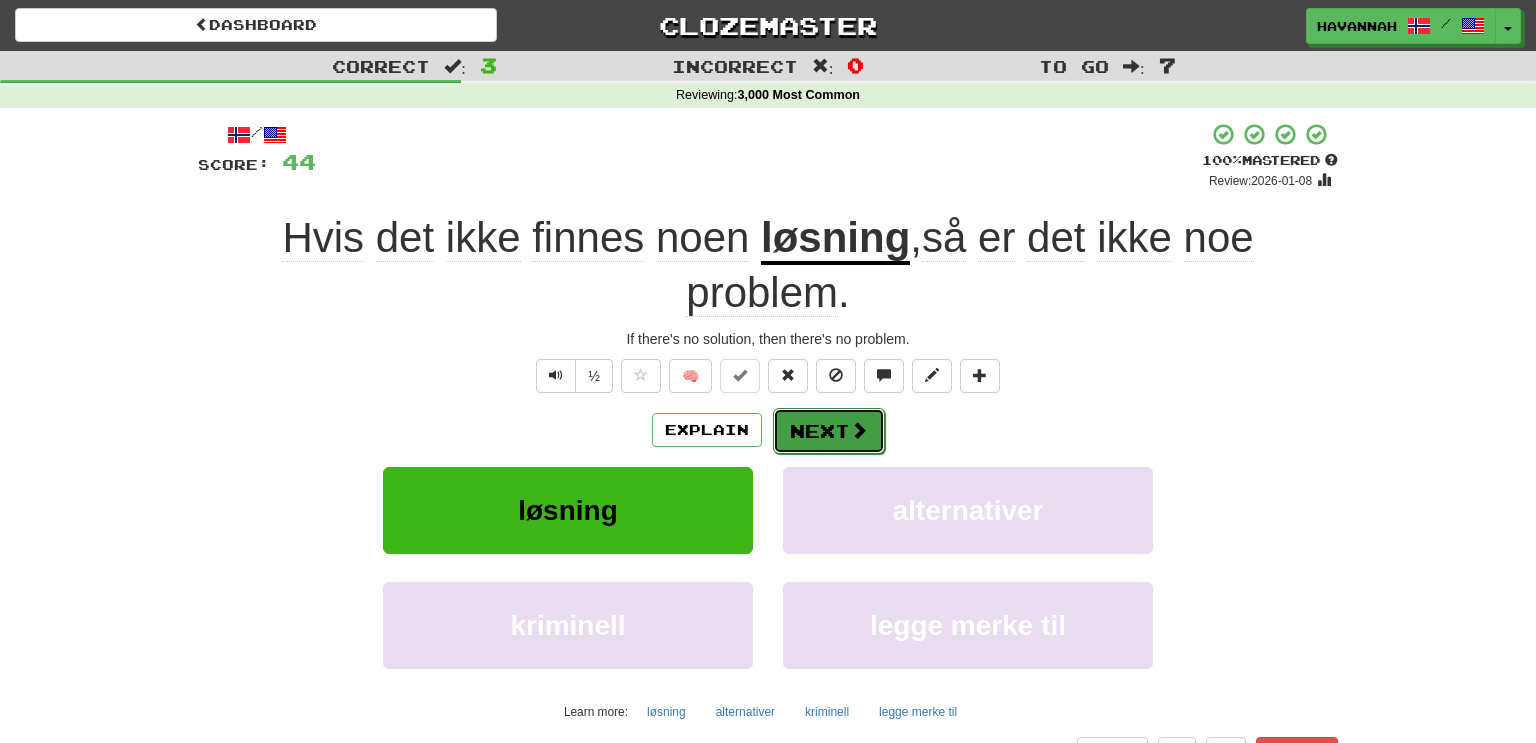 click on "Next" at bounding box center (829, 431) 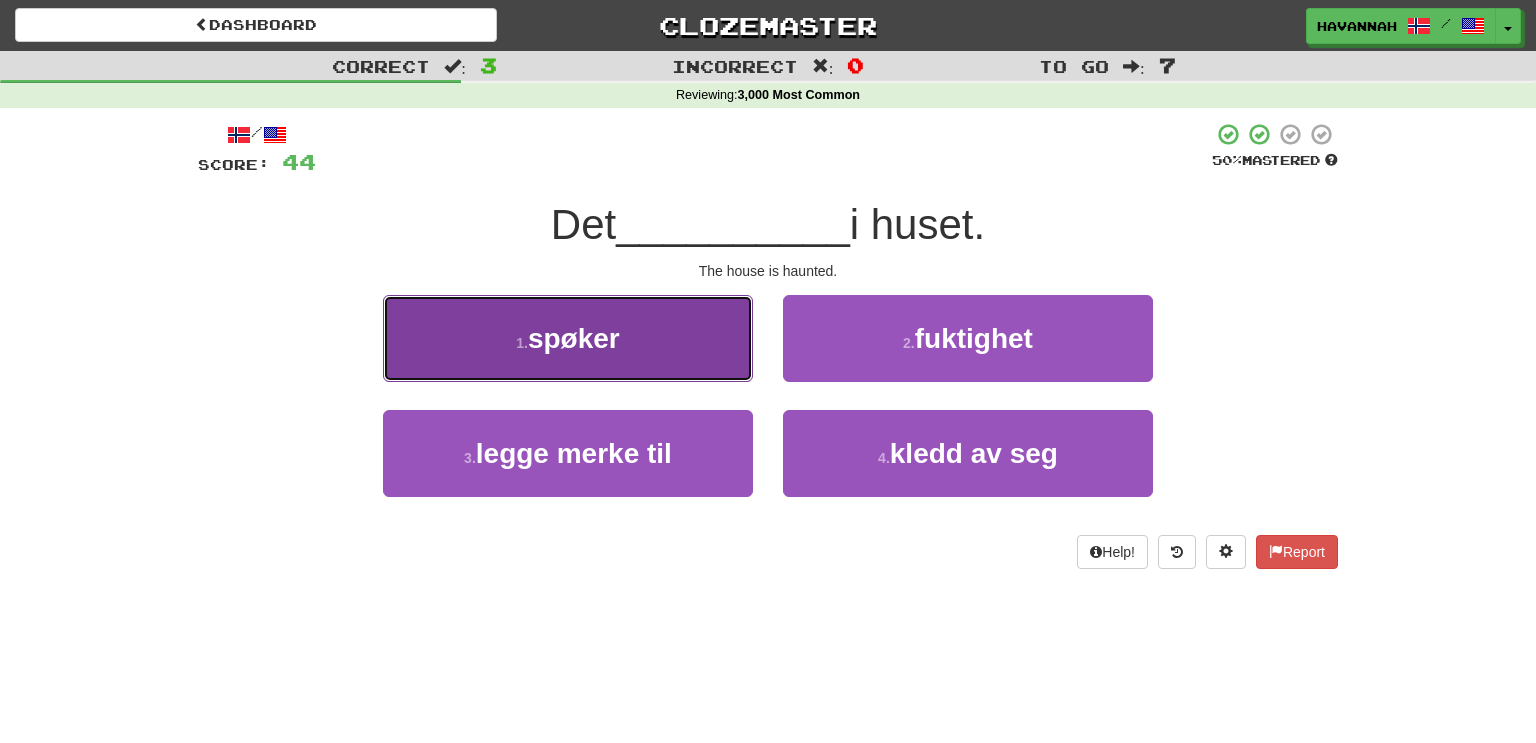 click on "1 .  spøker" at bounding box center [568, 338] 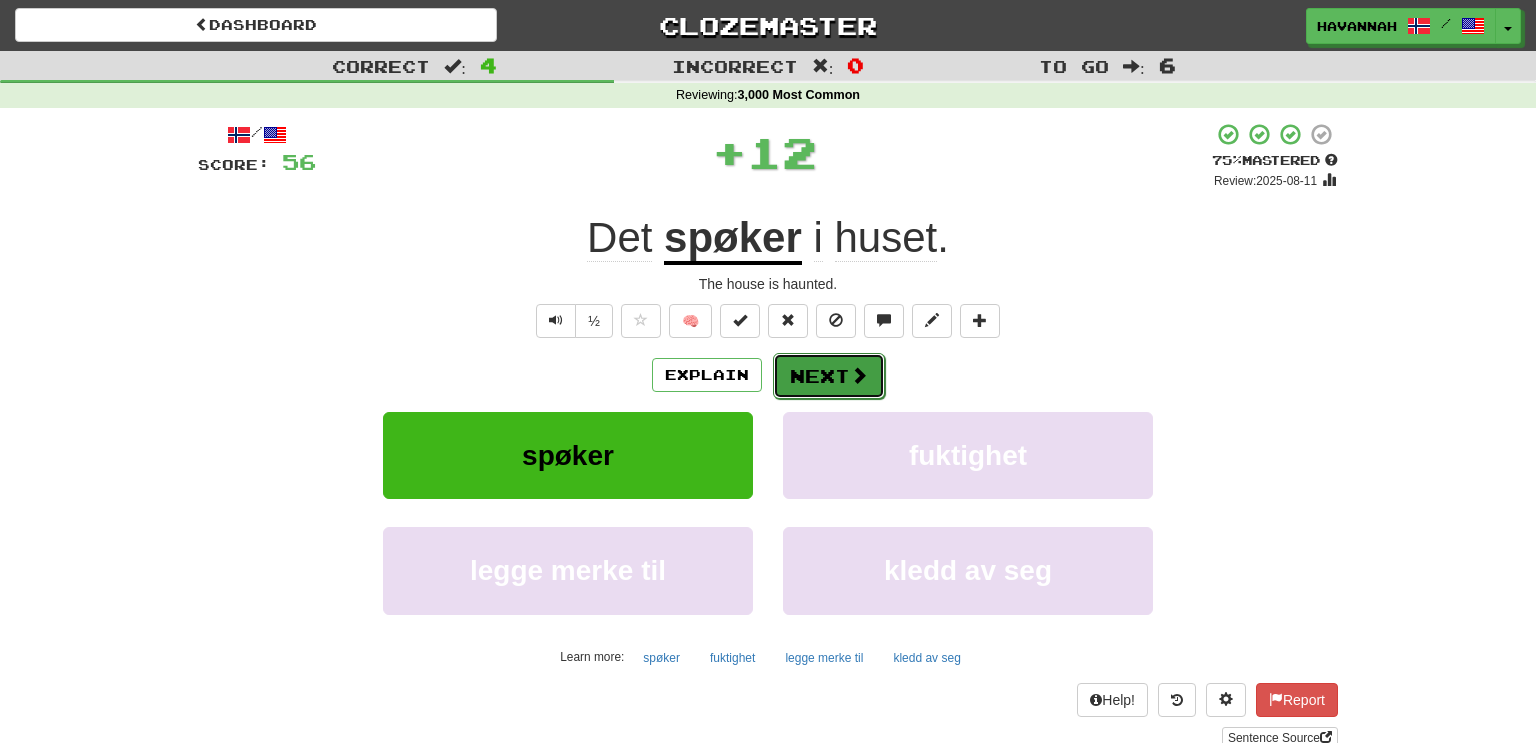 click on "Next" at bounding box center (829, 376) 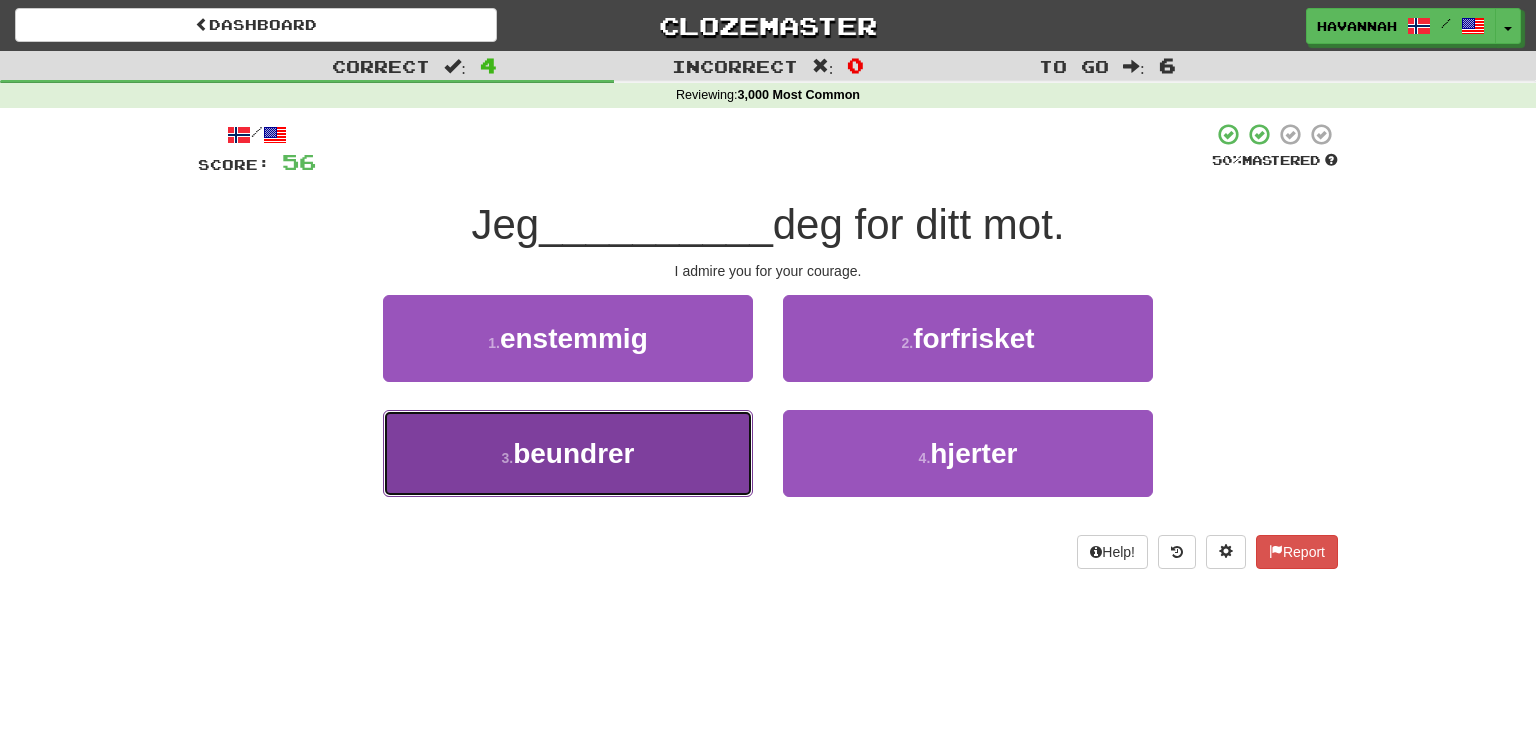 click on "3 .  beundrer" at bounding box center (568, 453) 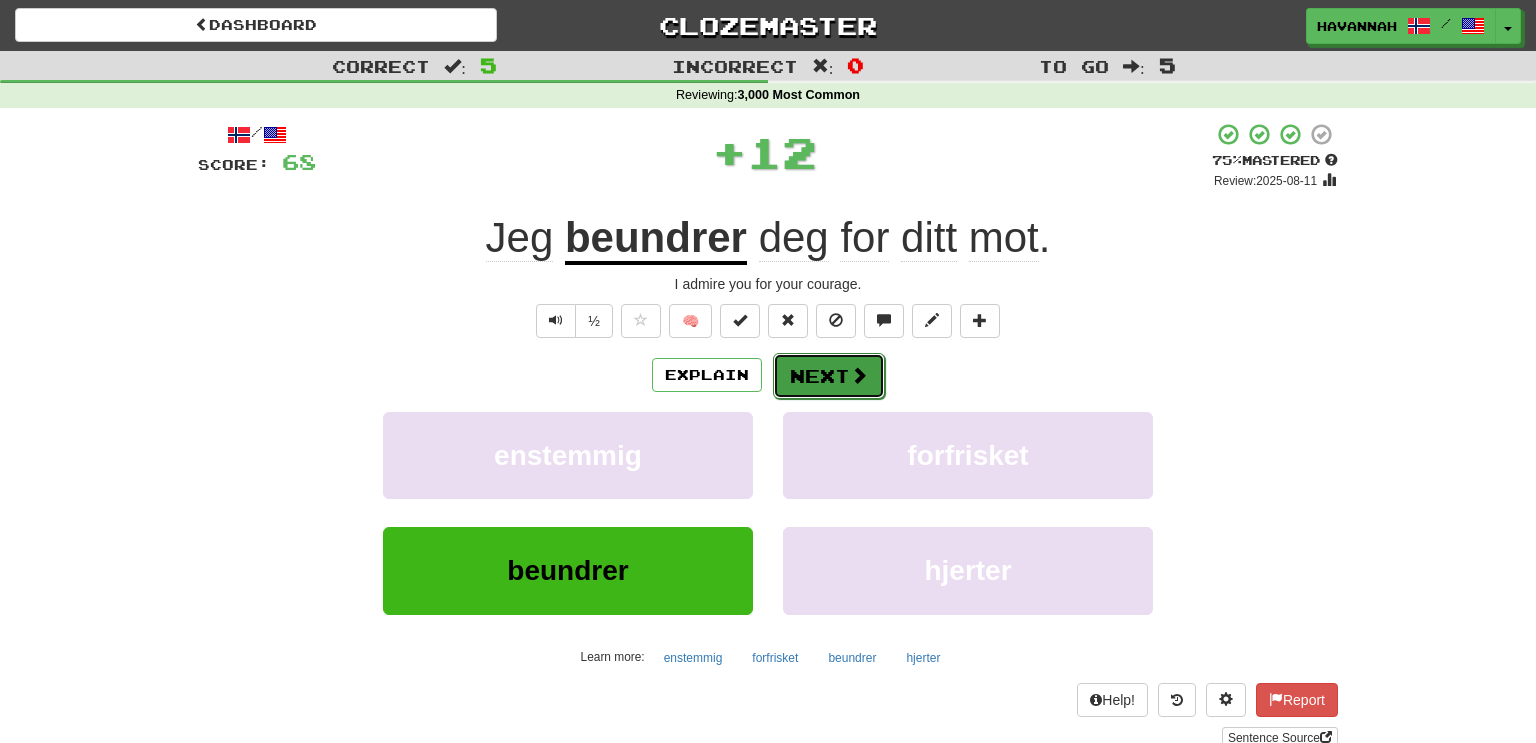 click on "Next" at bounding box center (829, 376) 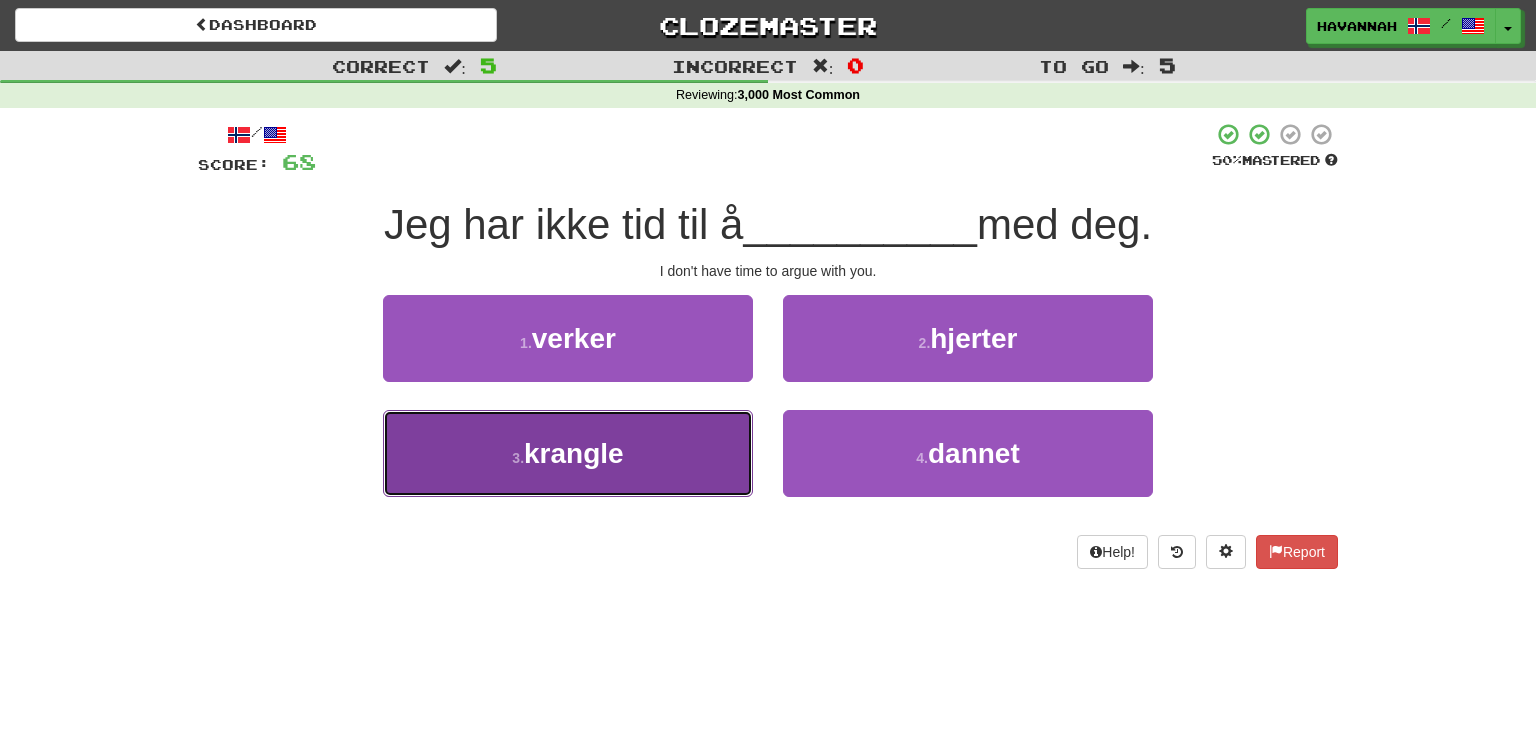 click on "3 .  krangle" at bounding box center (568, 453) 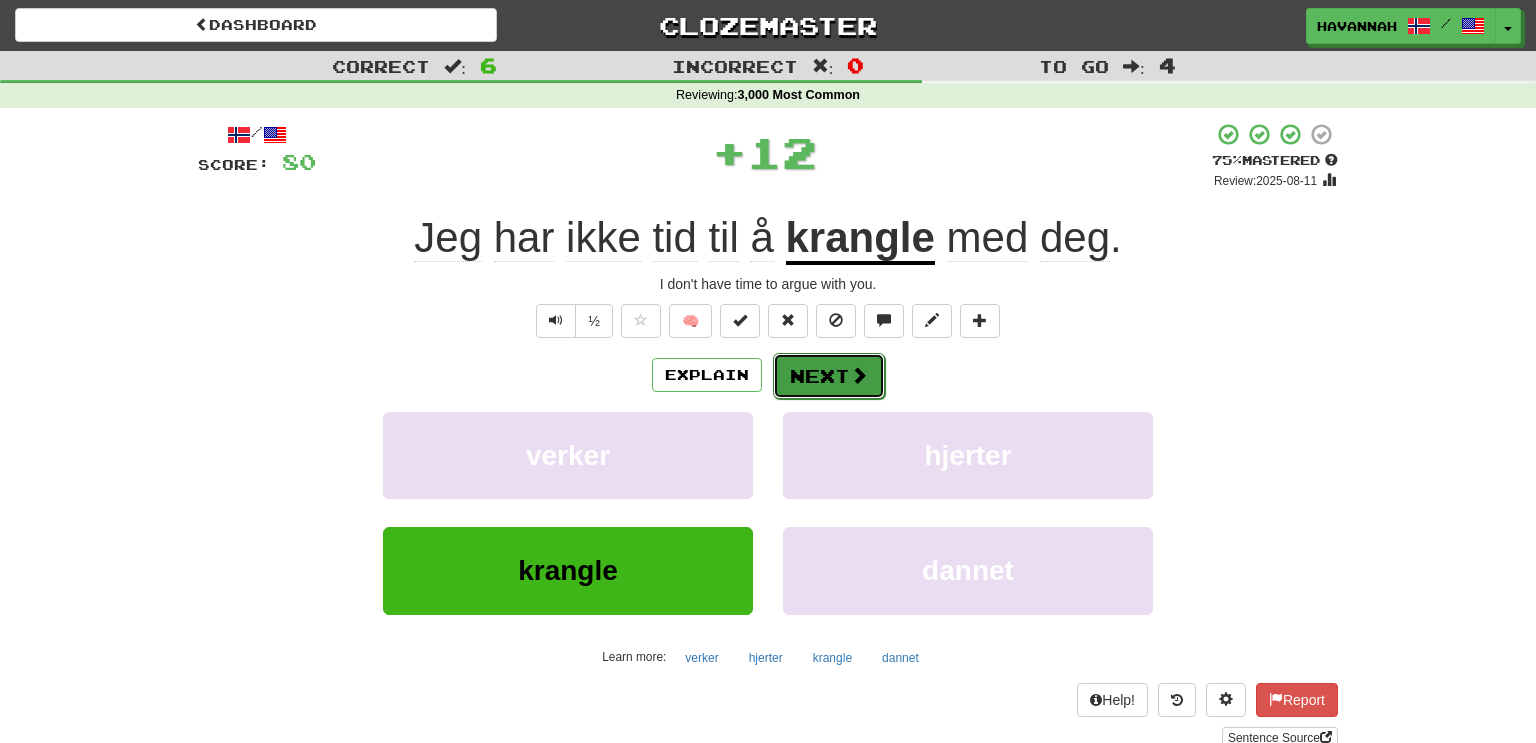 click on "Next" at bounding box center (829, 376) 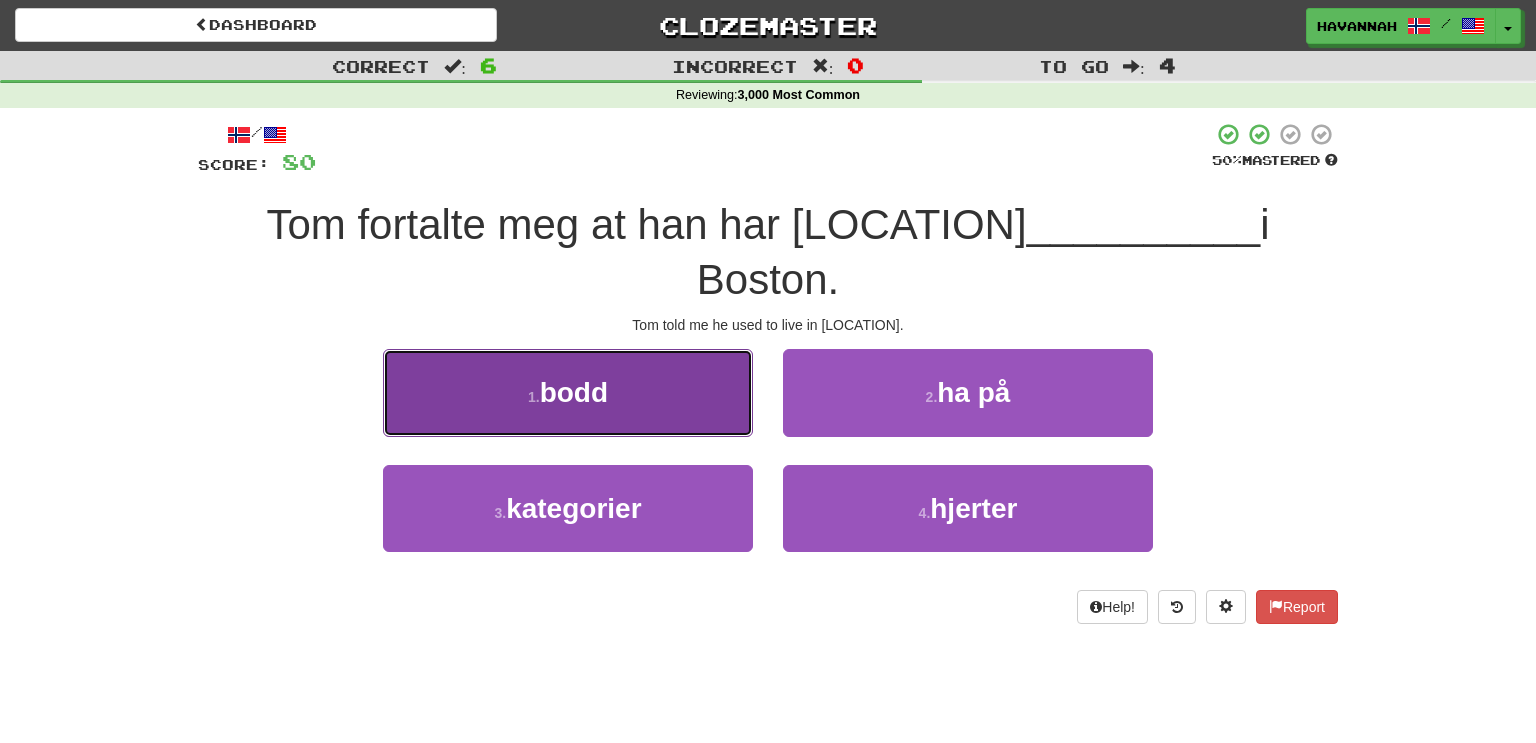 click on "1 .  bodd" at bounding box center (568, 392) 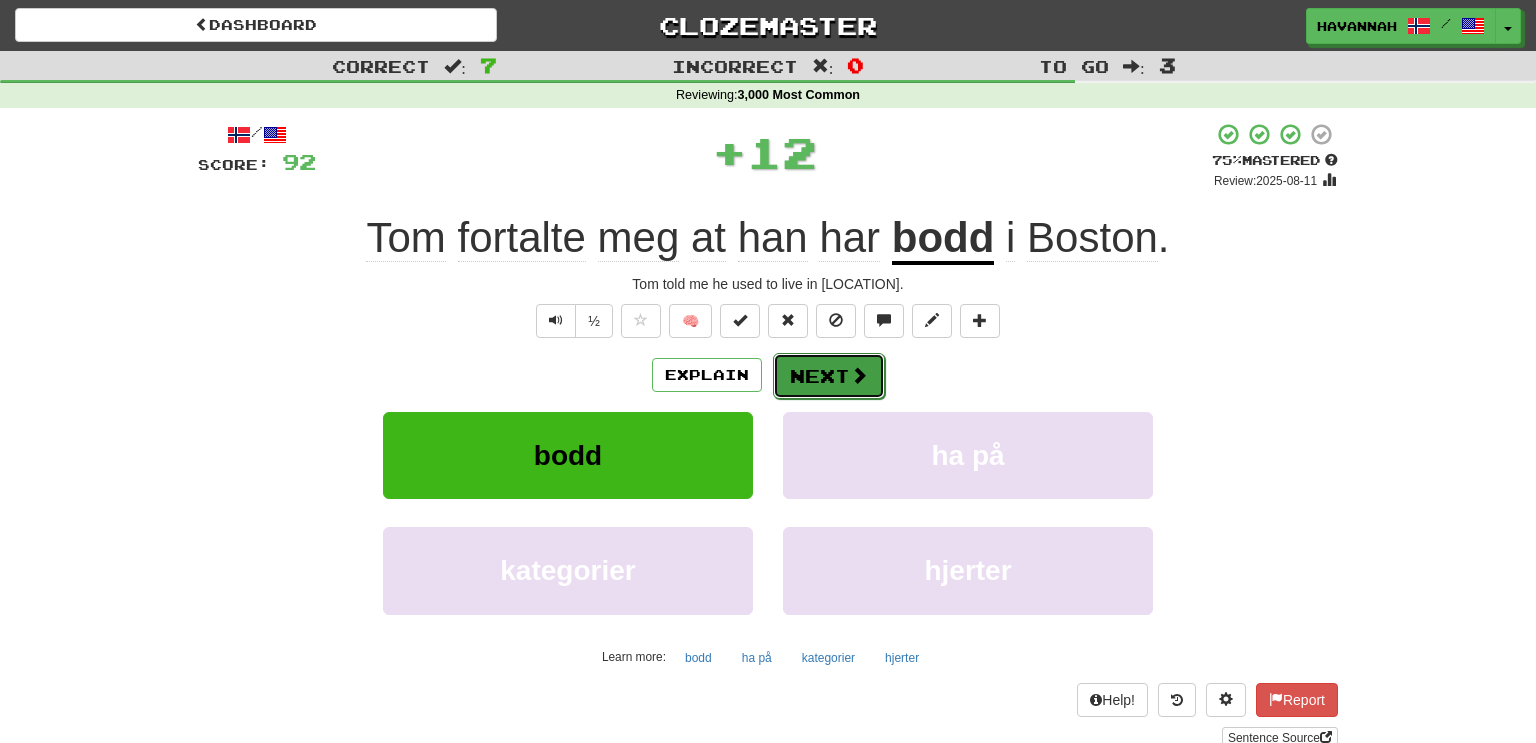 click on "Next" at bounding box center [829, 376] 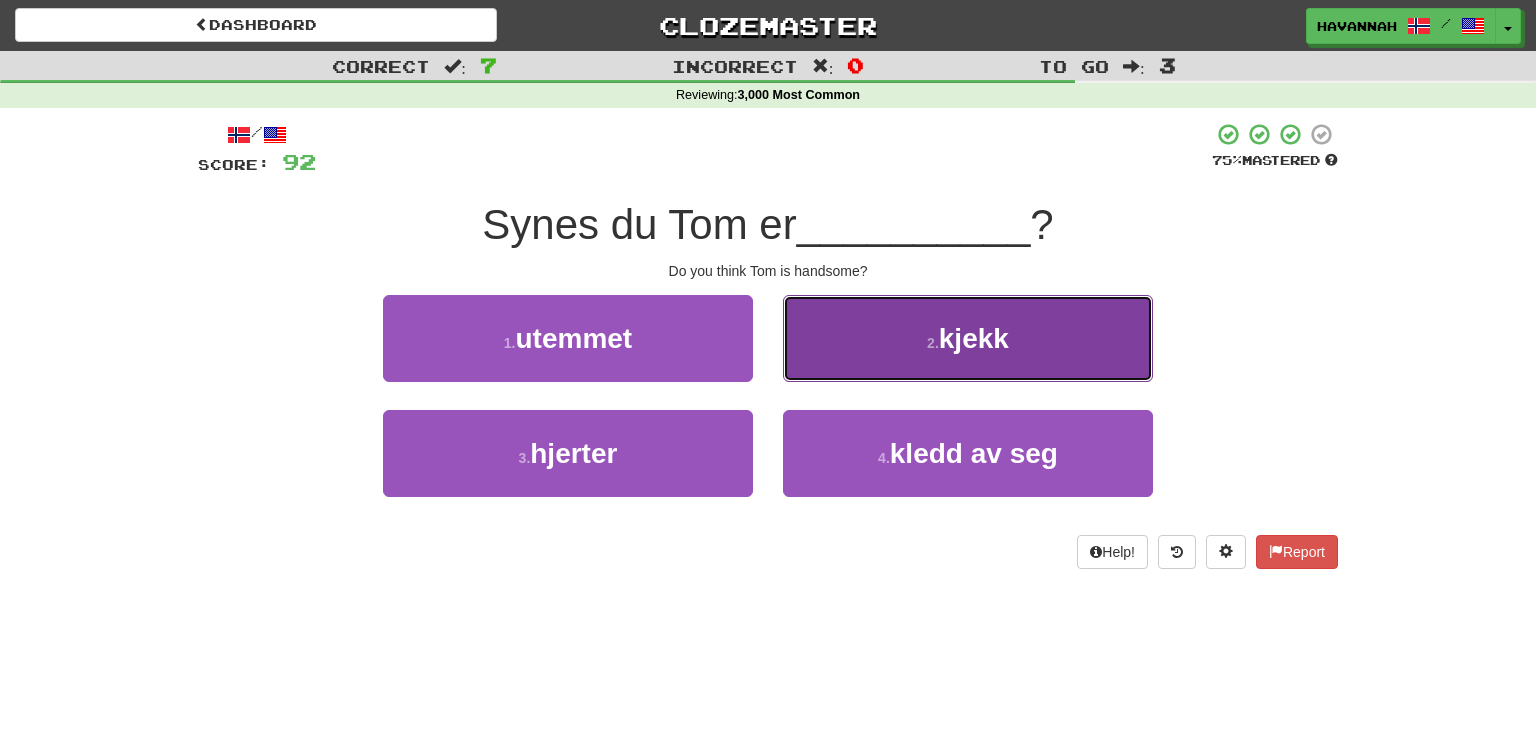 click on "2 .  kjekk" at bounding box center [968, 338] 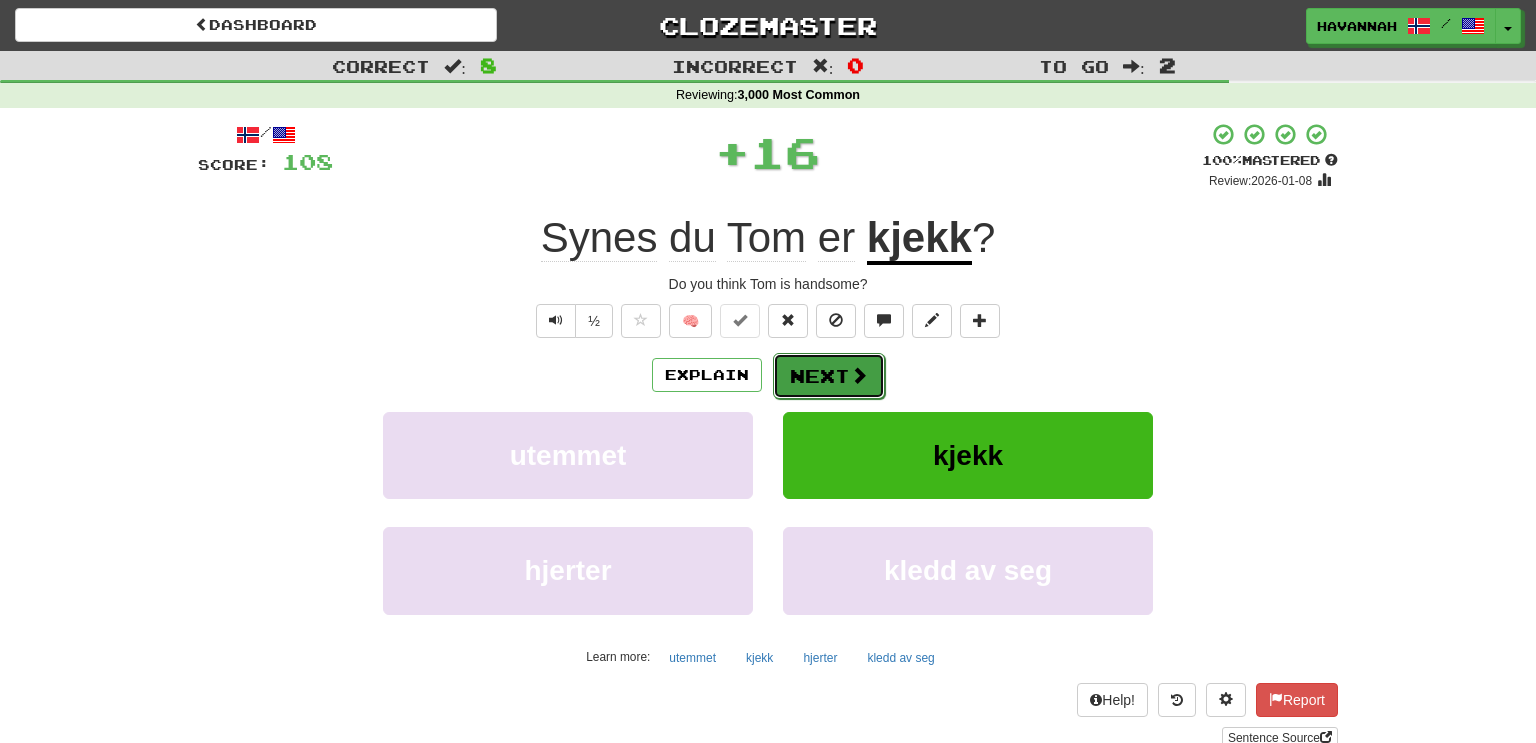 click at bounding box center [859, 375] 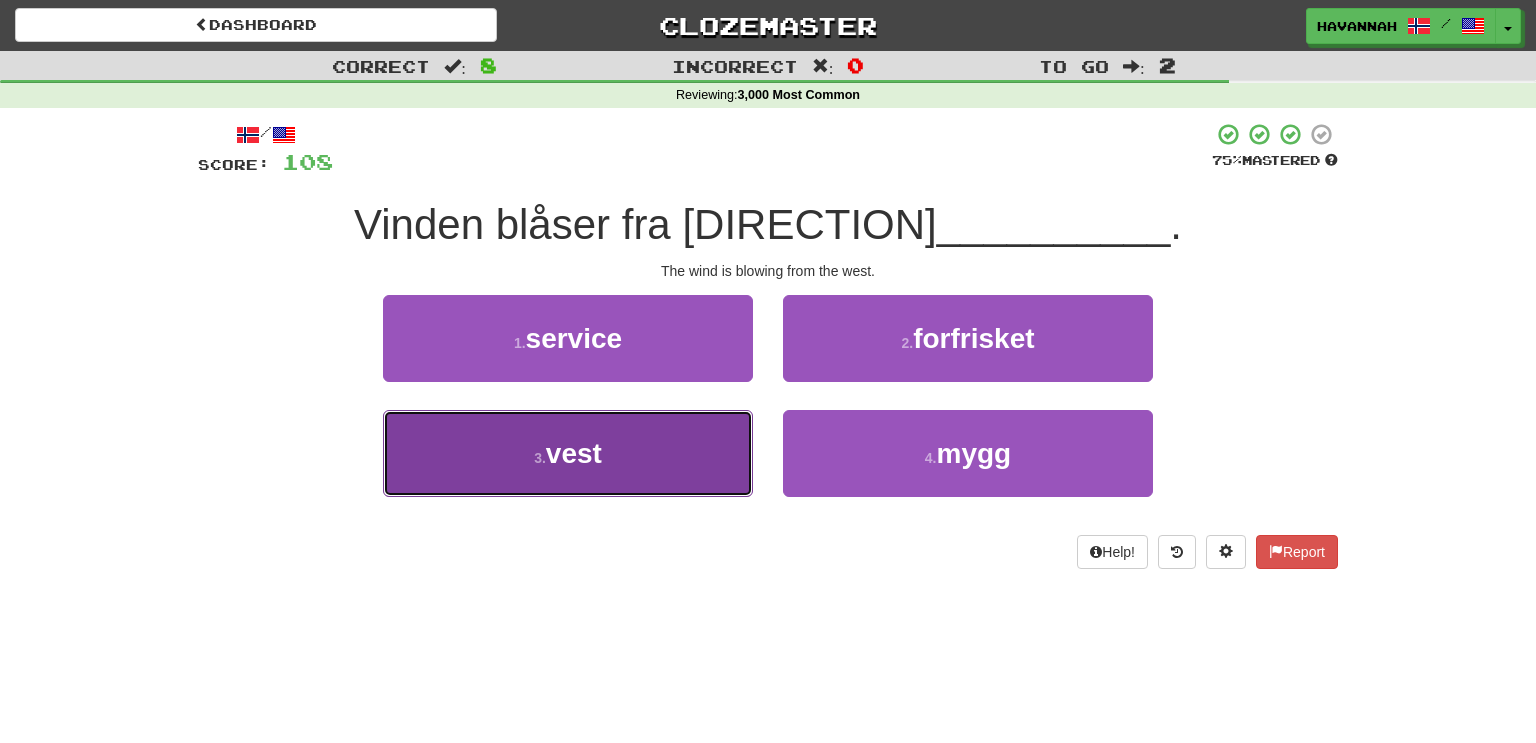 click on "3 .  vest" at bounding box center [568, 453] 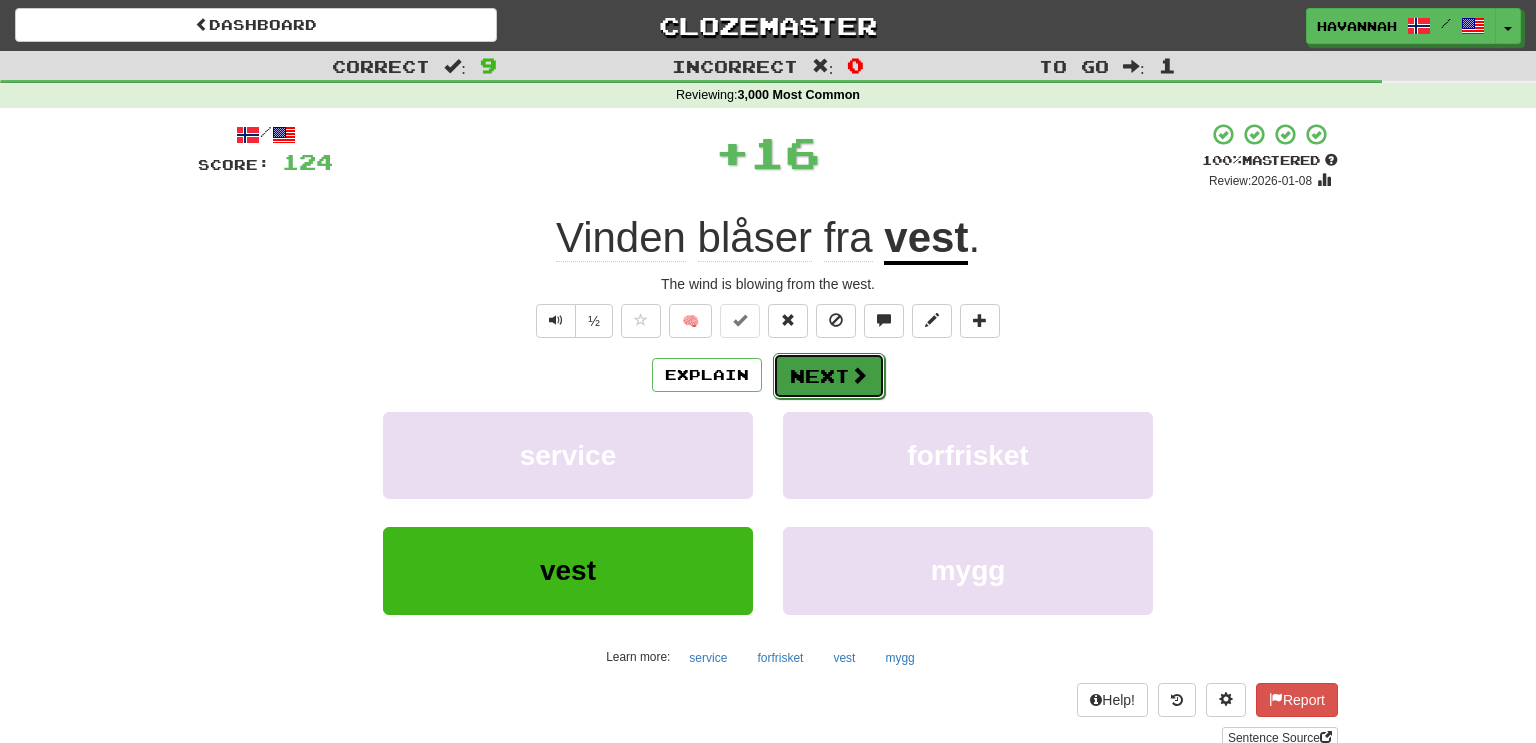 click on "Next" at bounding box center (829, 376) 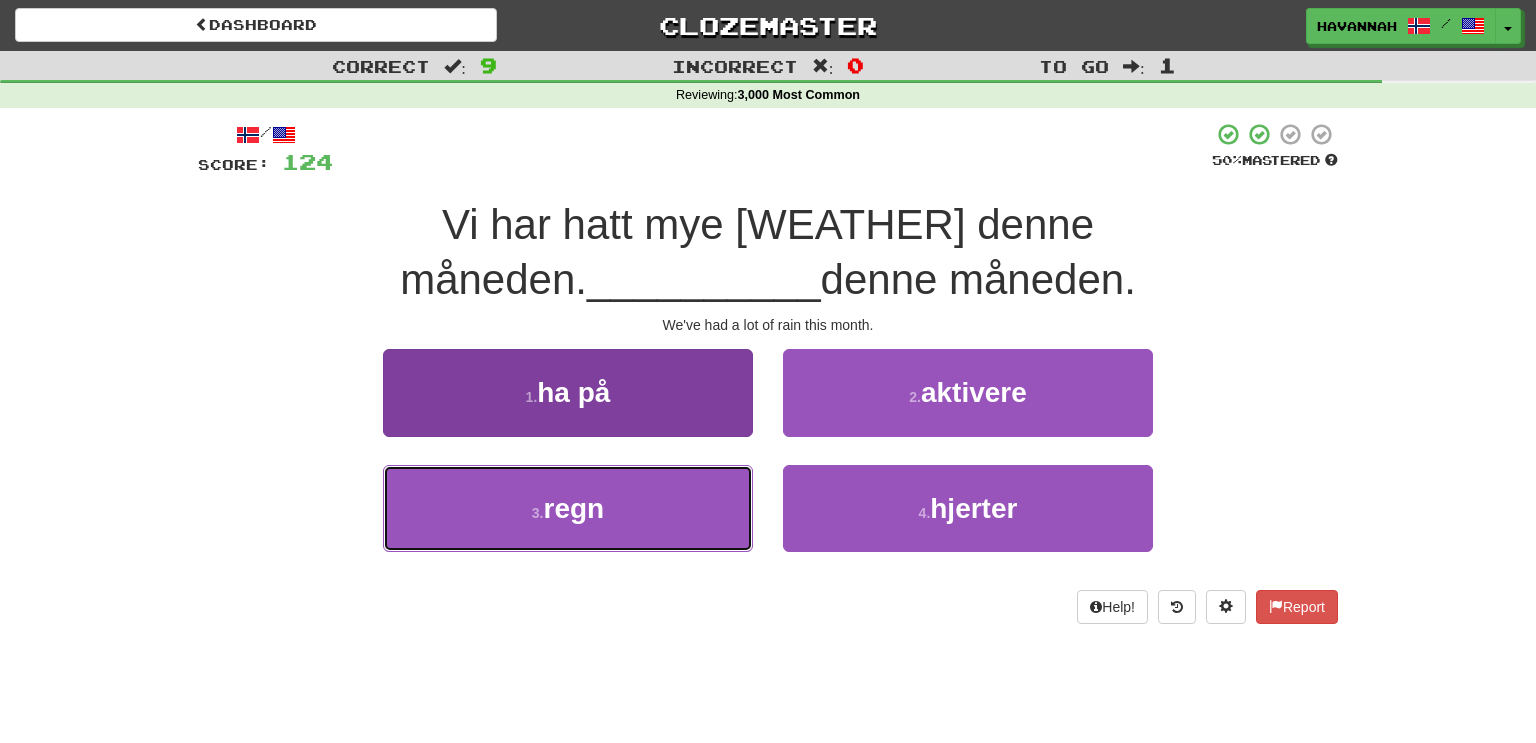 click on "3 .  regn" at bounding box center [568, 508] 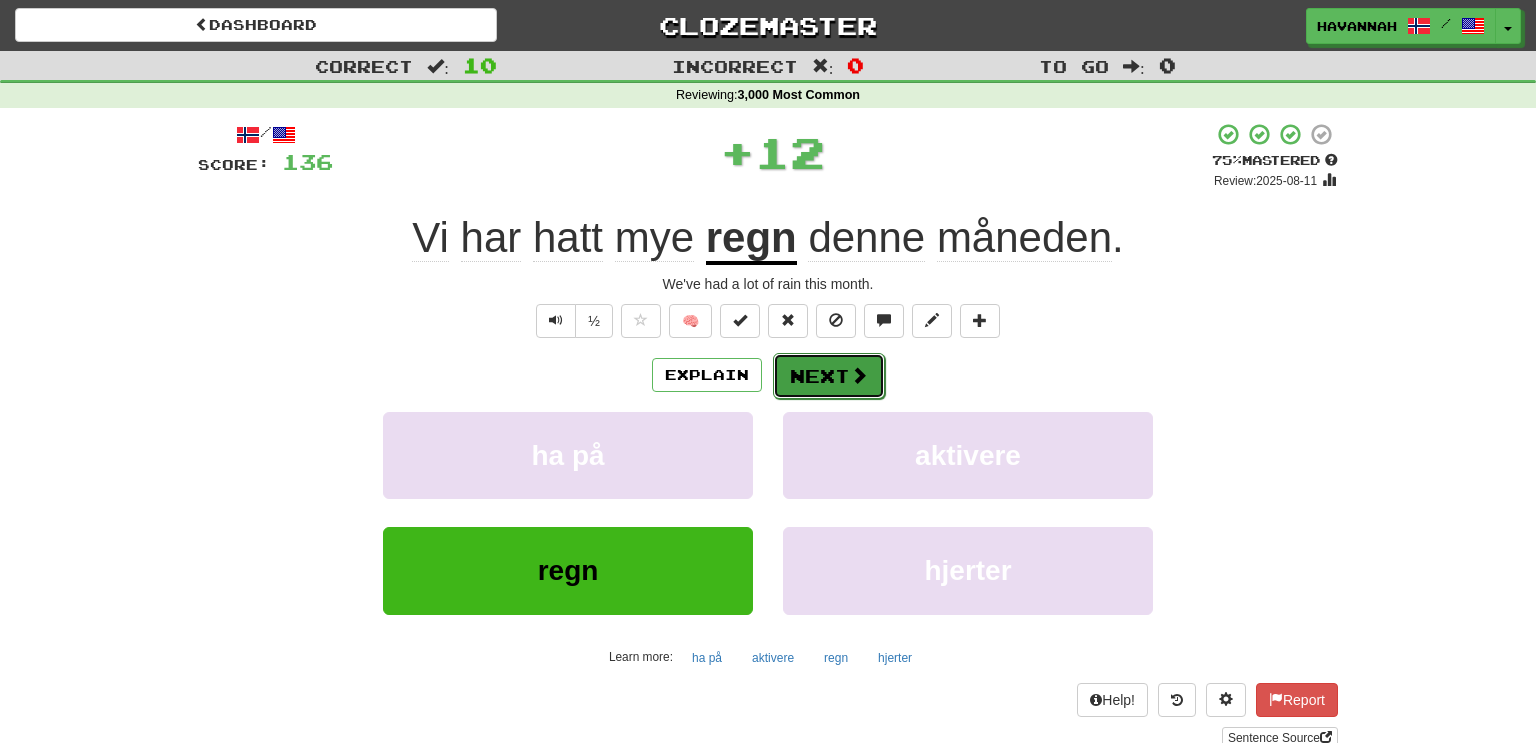 click on "Next" at bounding box center (829, 376) 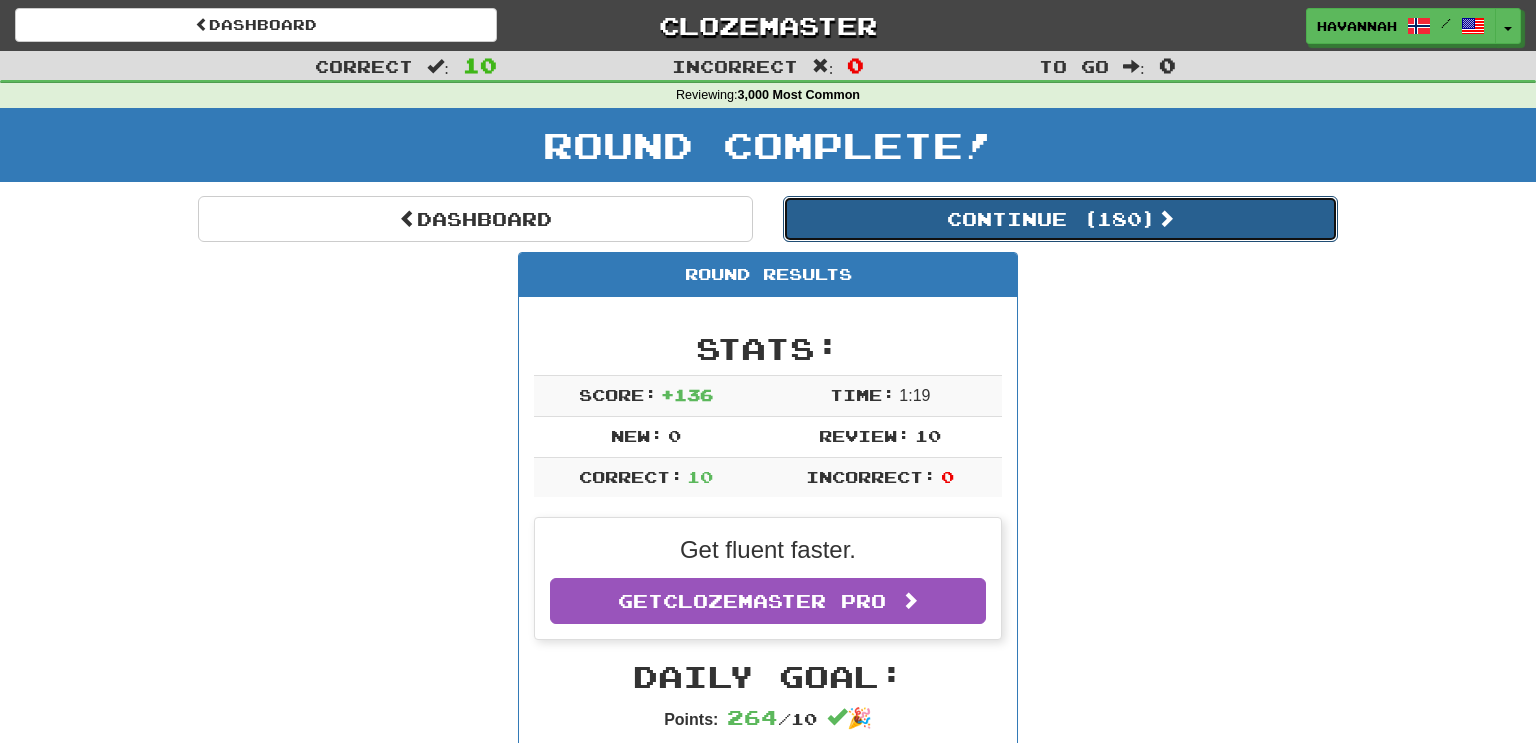 click on "Continue ( 180 )" at bounding box center (1060, 219) 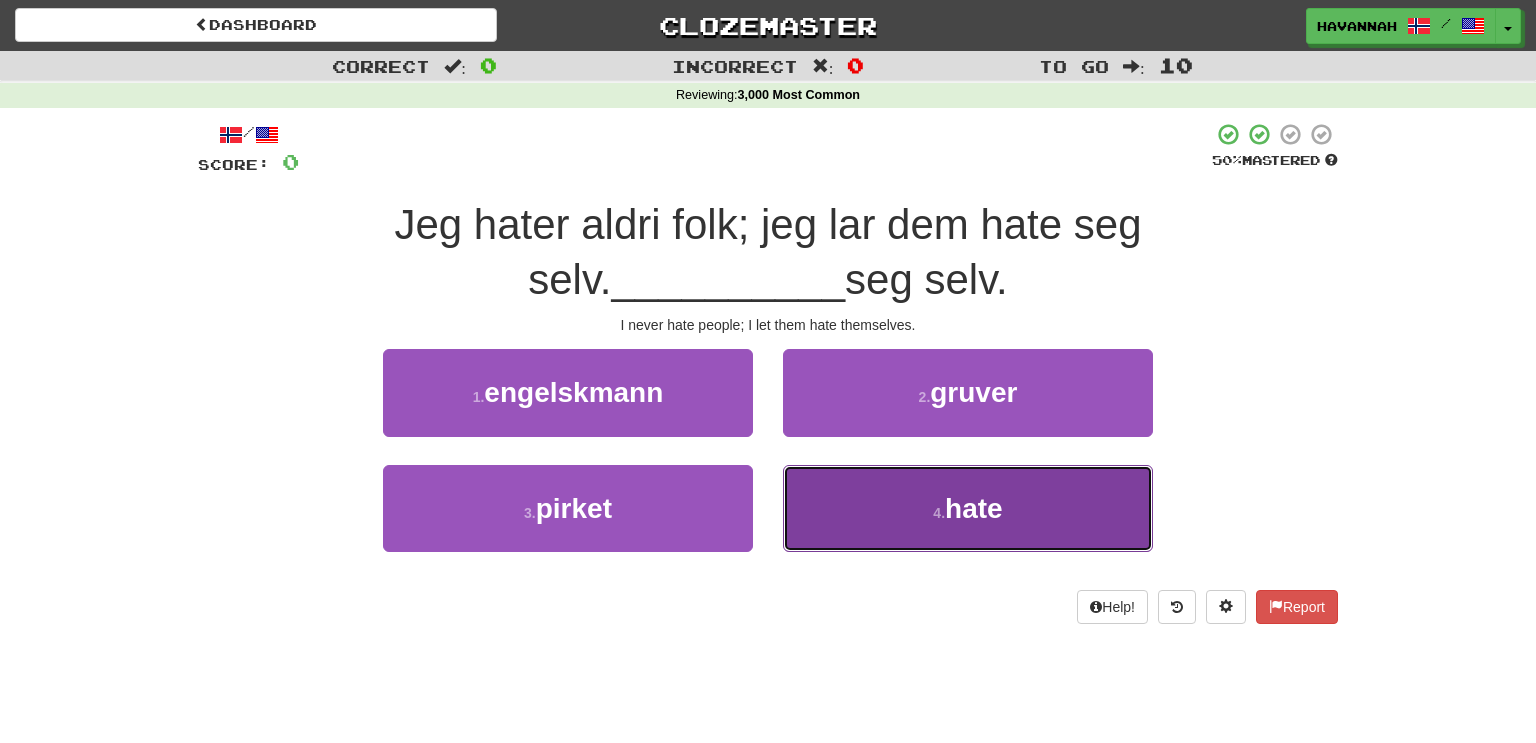 click on "4 .  hate" at bounding box center (968, 508) 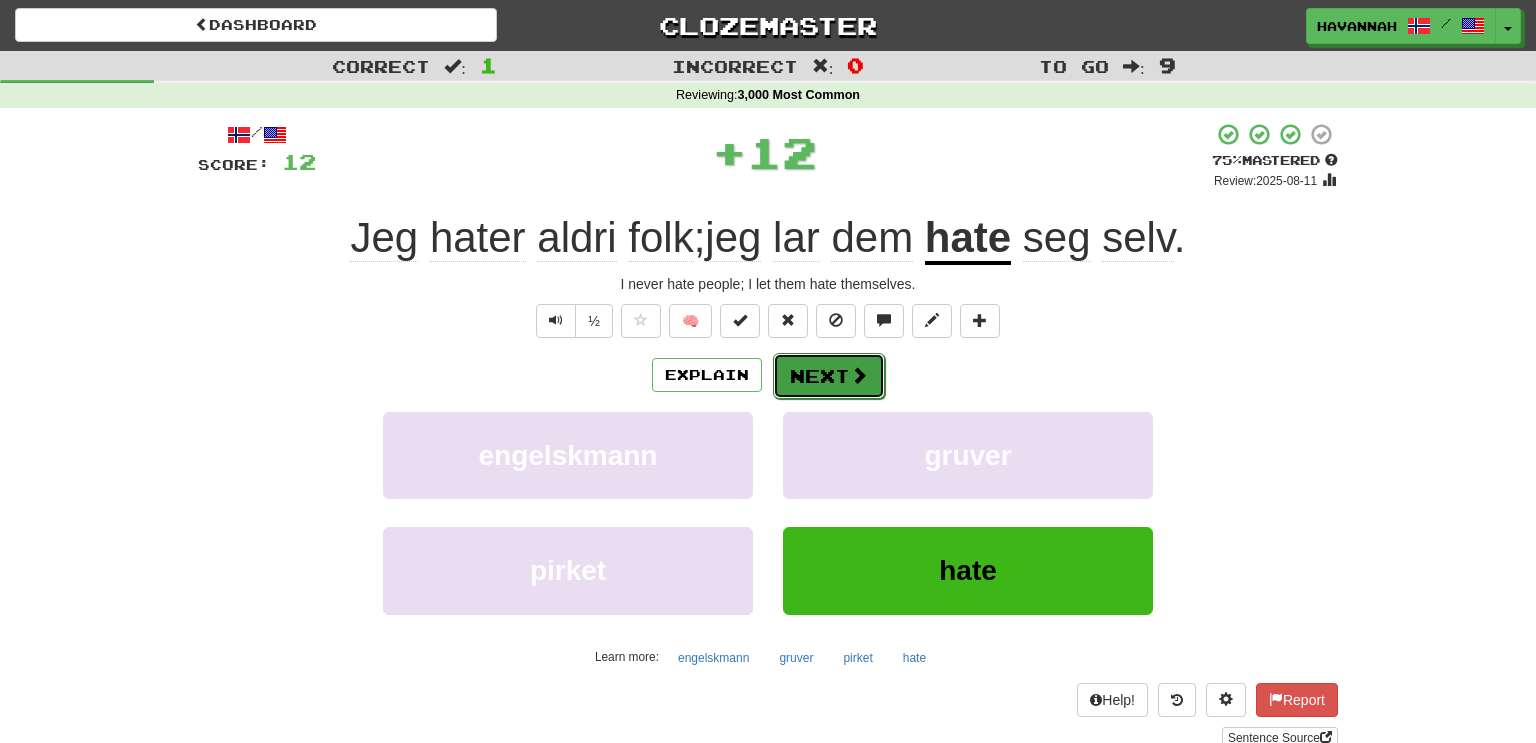 click on "Next" at bounding box center [829, 376] 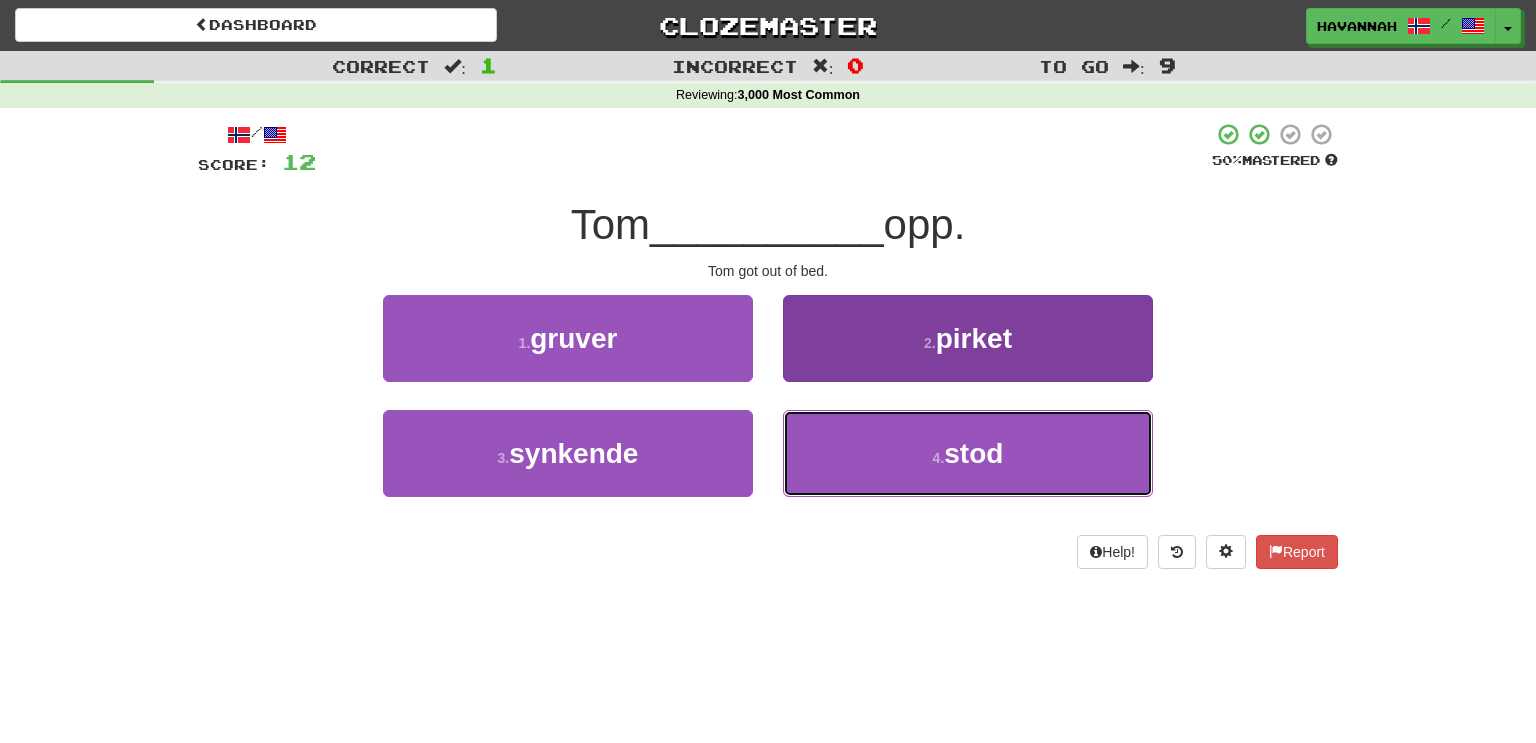 drag, startPoint x: 842, startPoint y: 471, endPoint x: 833, endPoint y: 460, distance: 14.21267 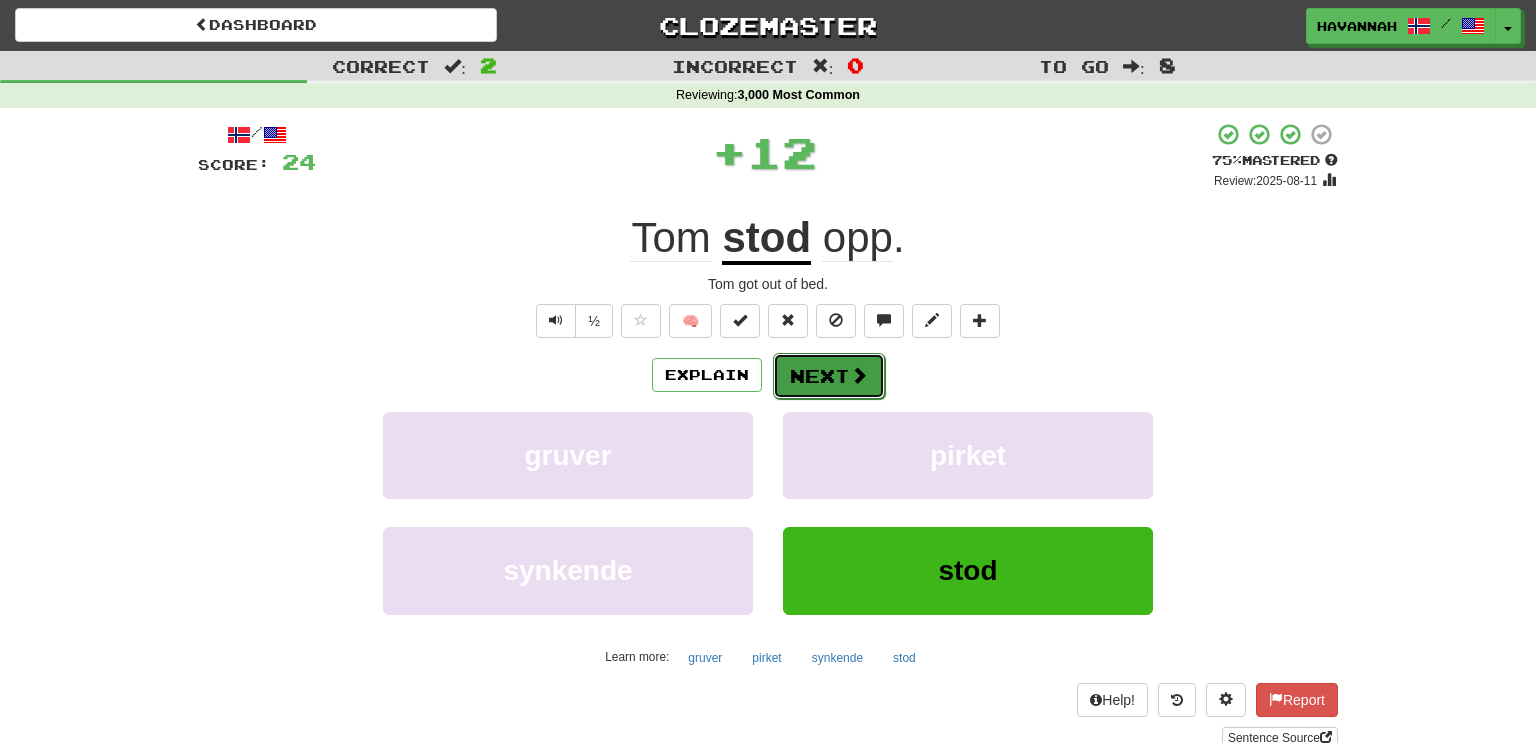 click on "Next" at bounding box center (829, 376) 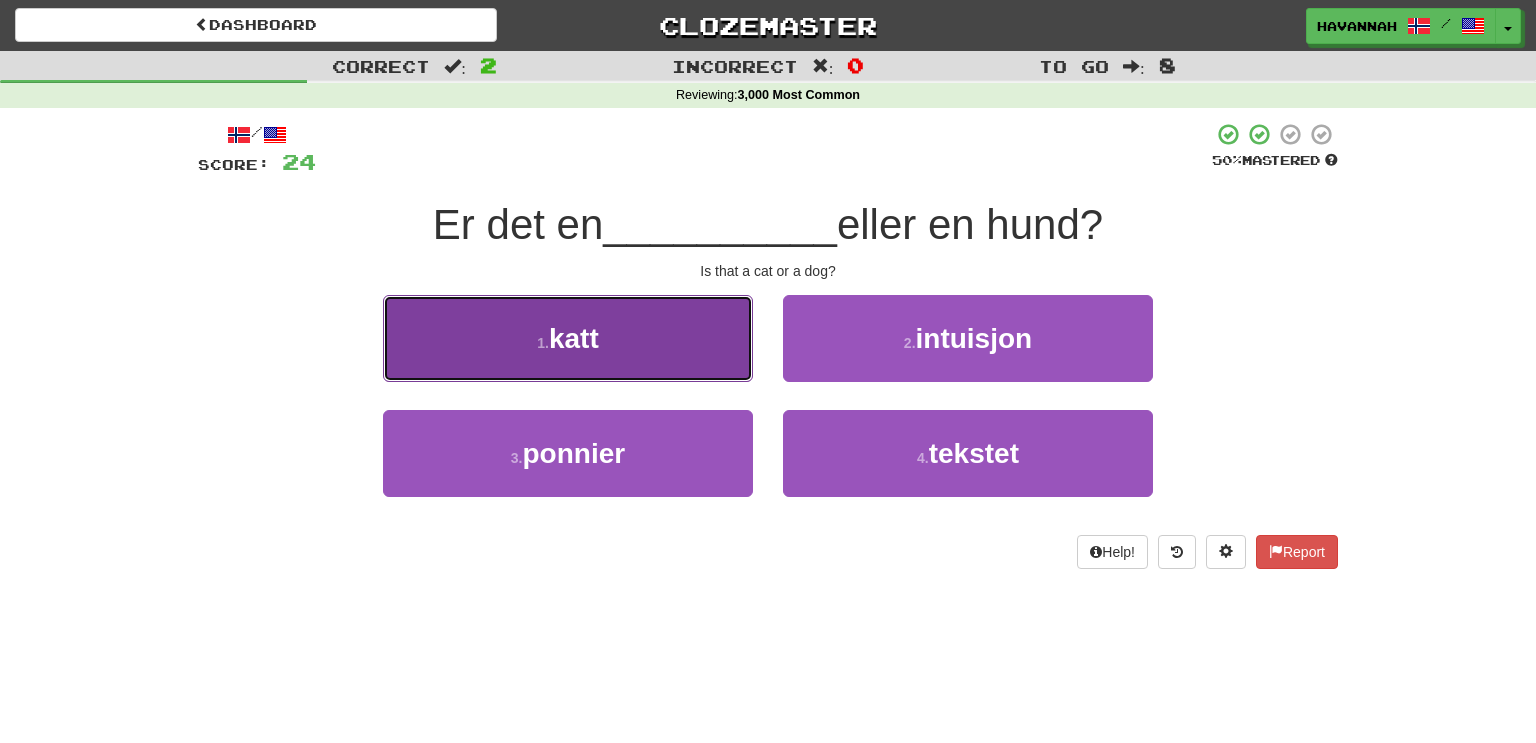 click on "1 .  katt" at bounding box center [568, 338] 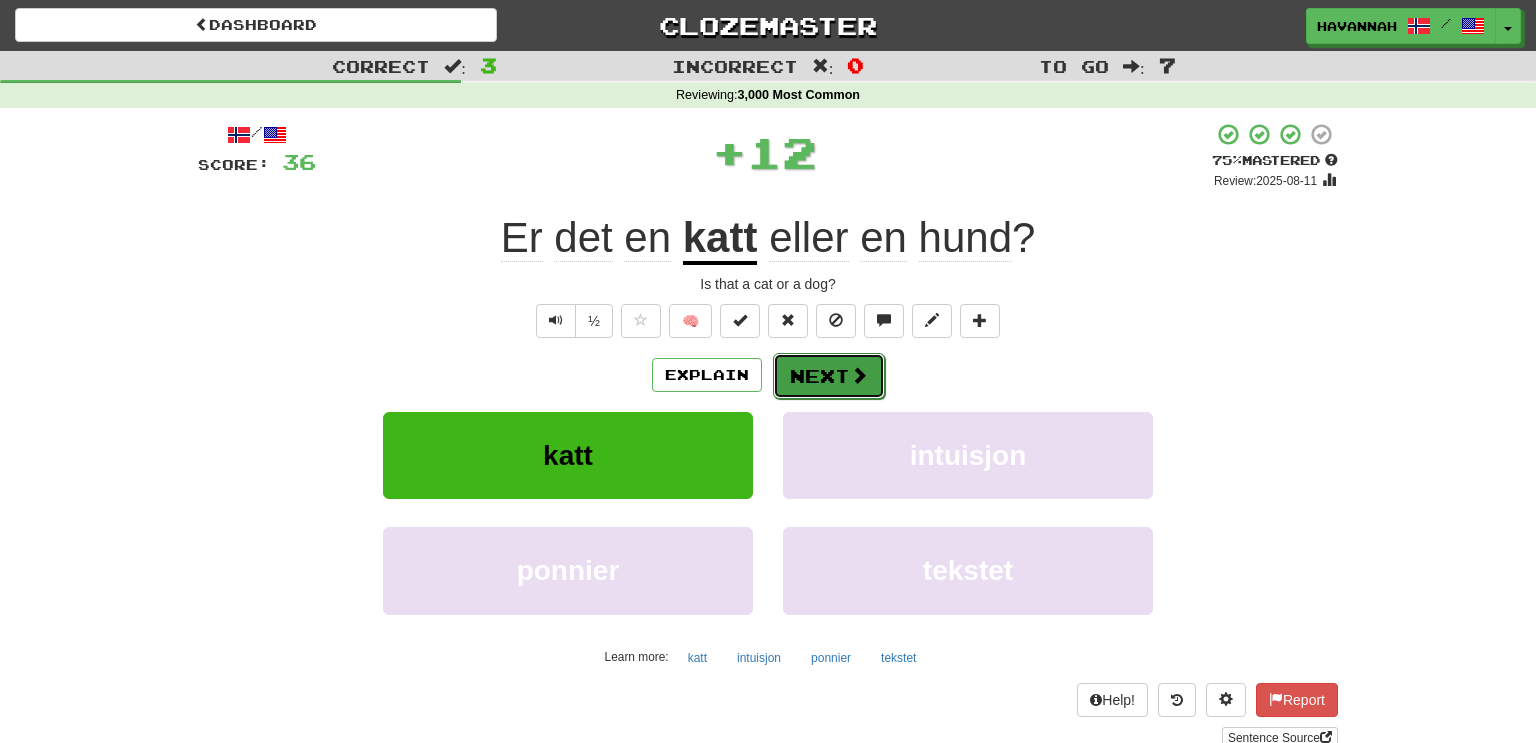 click on "Next" at bounding box center (829, 376) 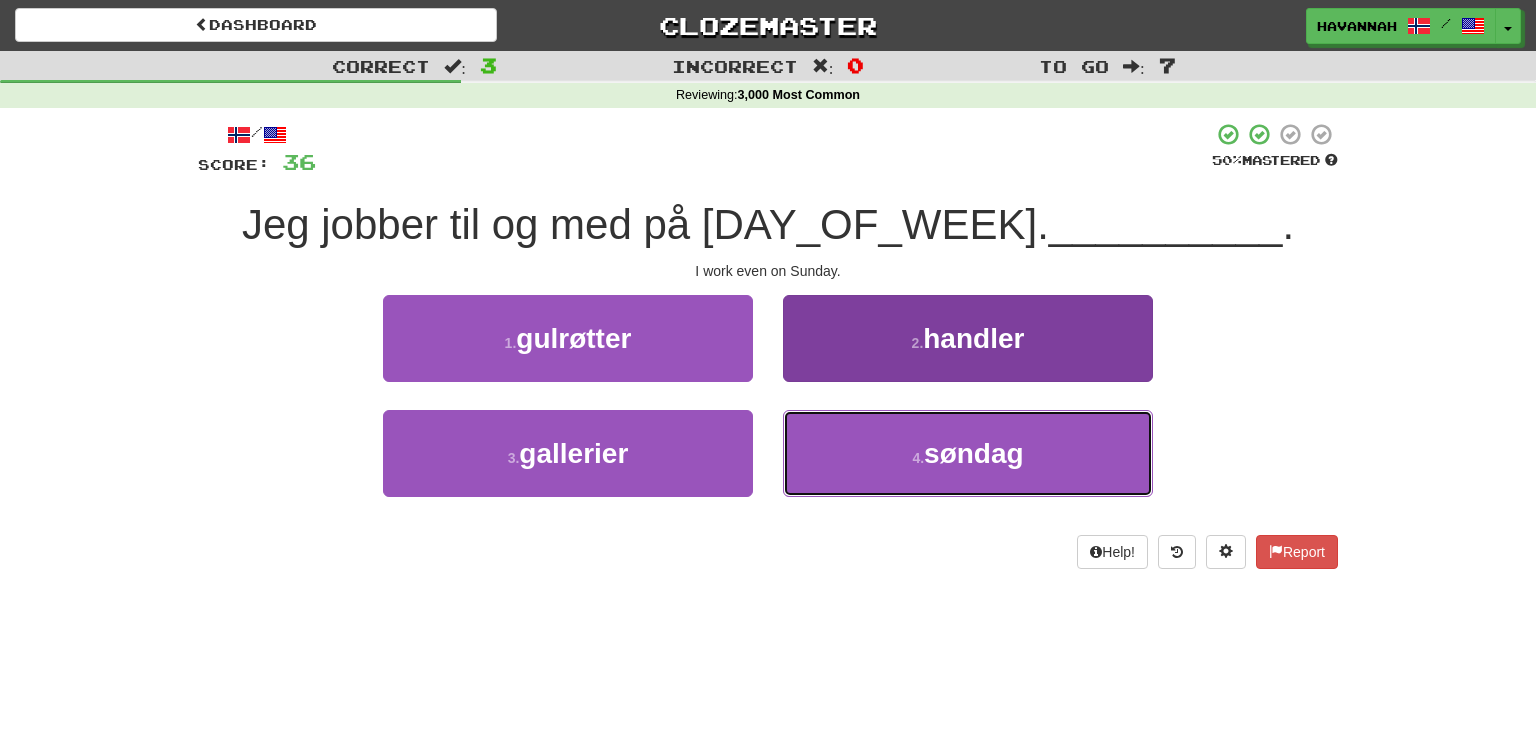 click on "4 .  søndag" at bounding box center (968, 453) 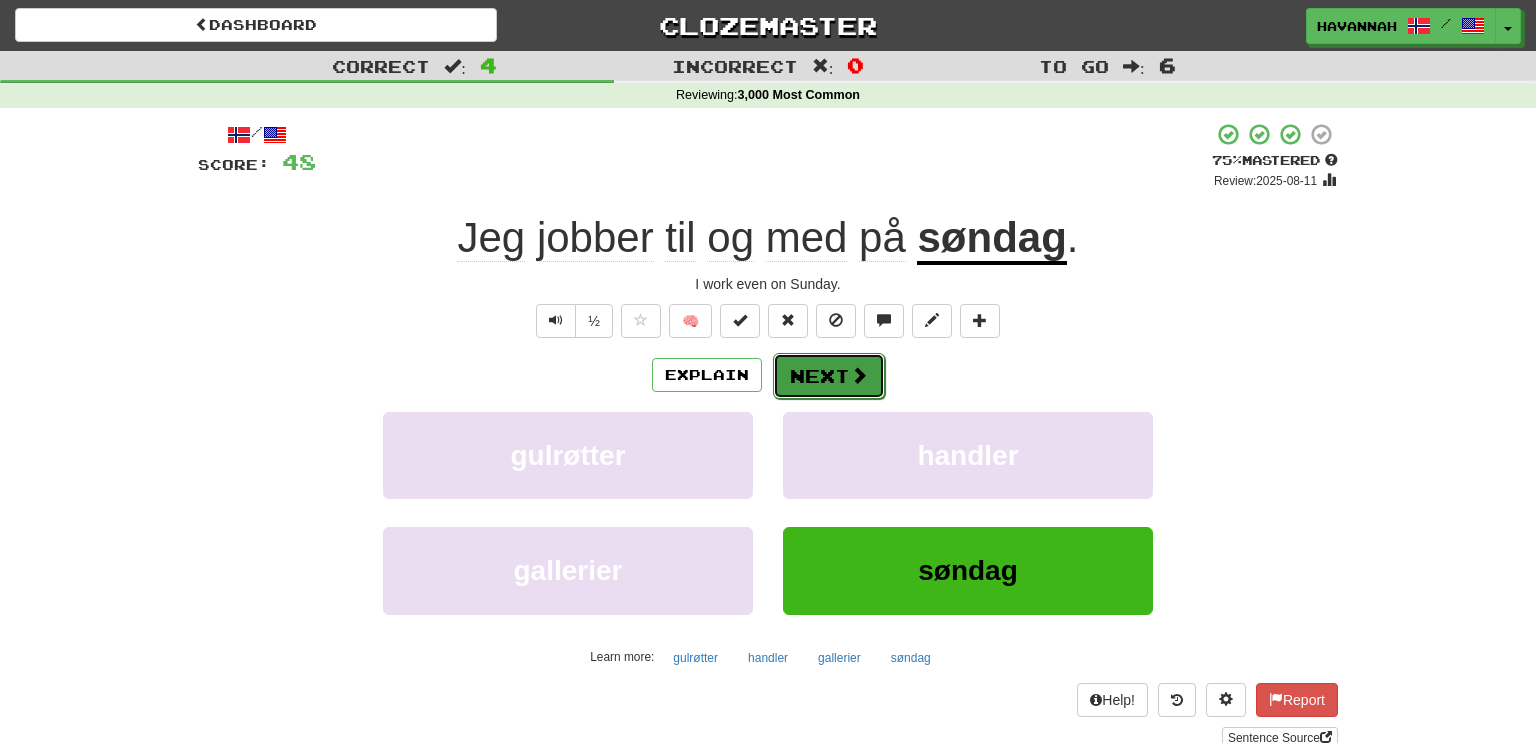click on "Next" at bounding box center (829, 376) 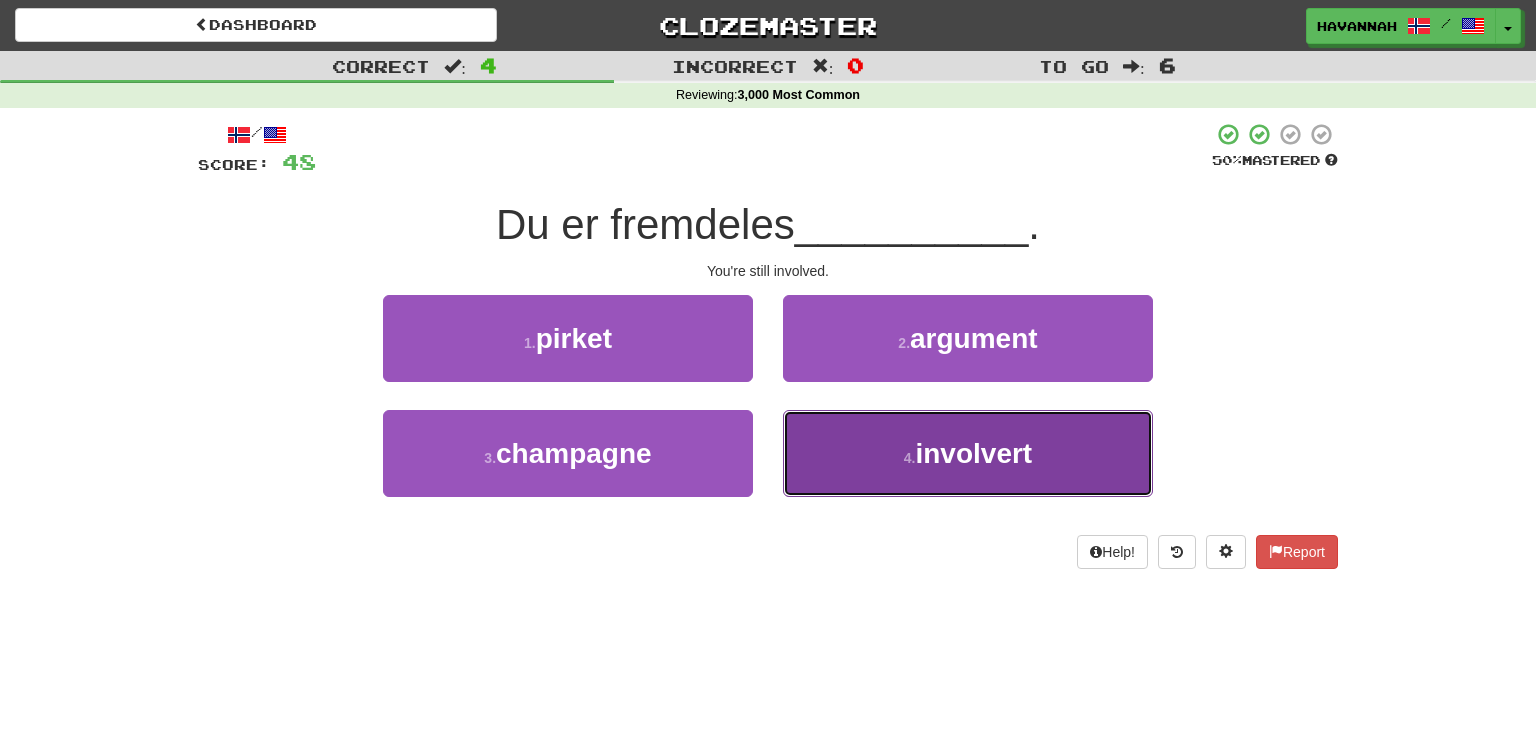 click on "4 .  involvert" at bounding box center (968, 453) 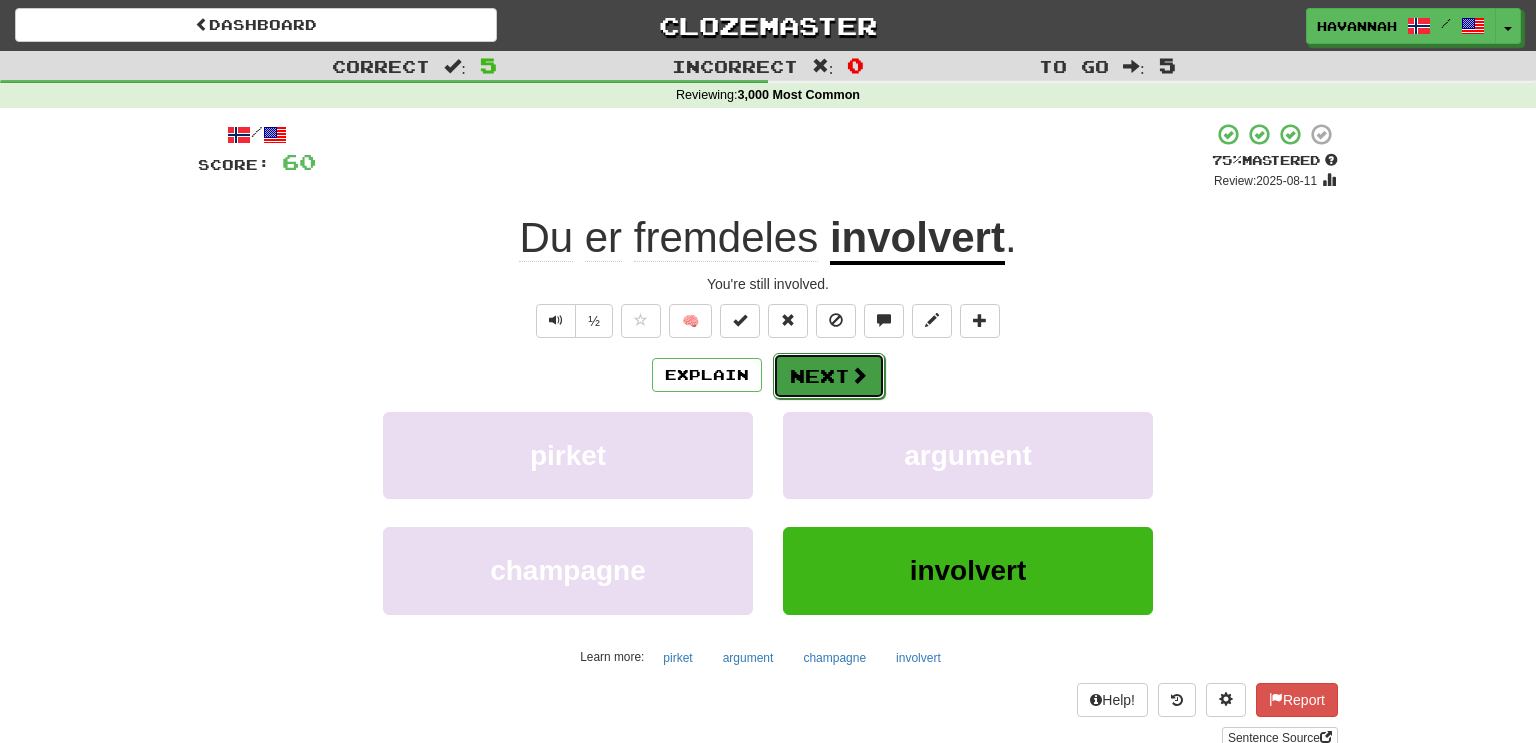 click on "Next" at bounding box center [829, 376] 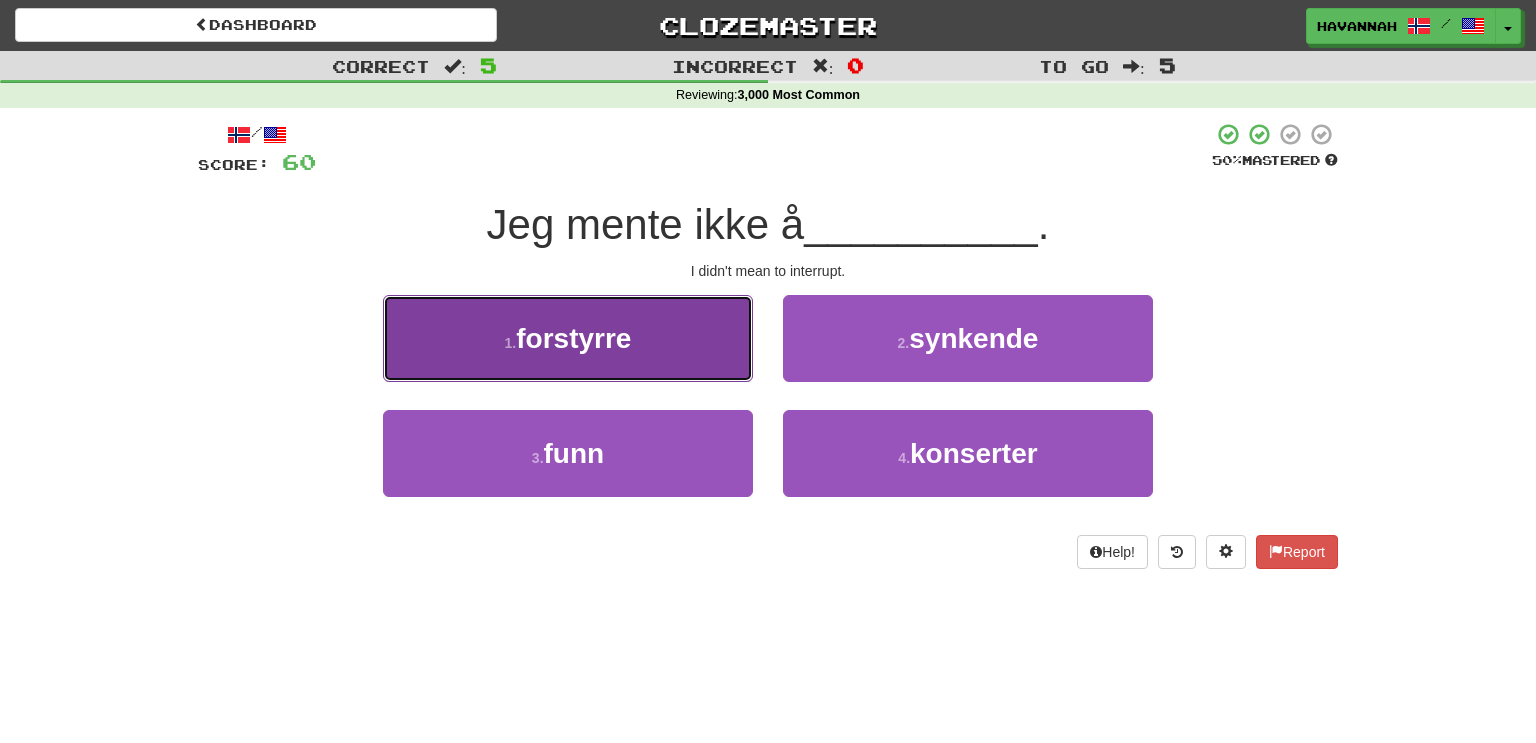 click on "1 .  forstyrre" at bounding box center (568, 338) 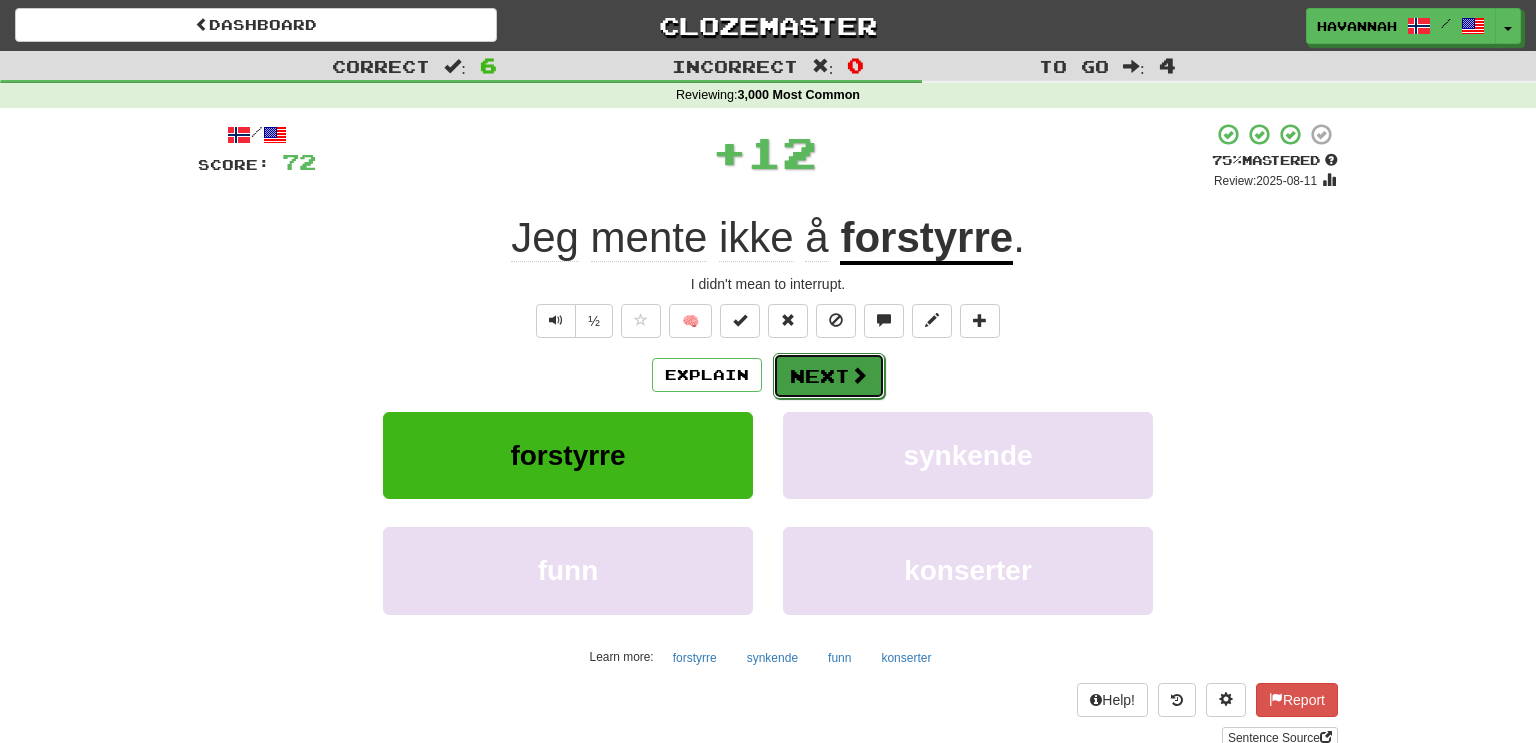 click on "Next" at bounding box center (829, 376) 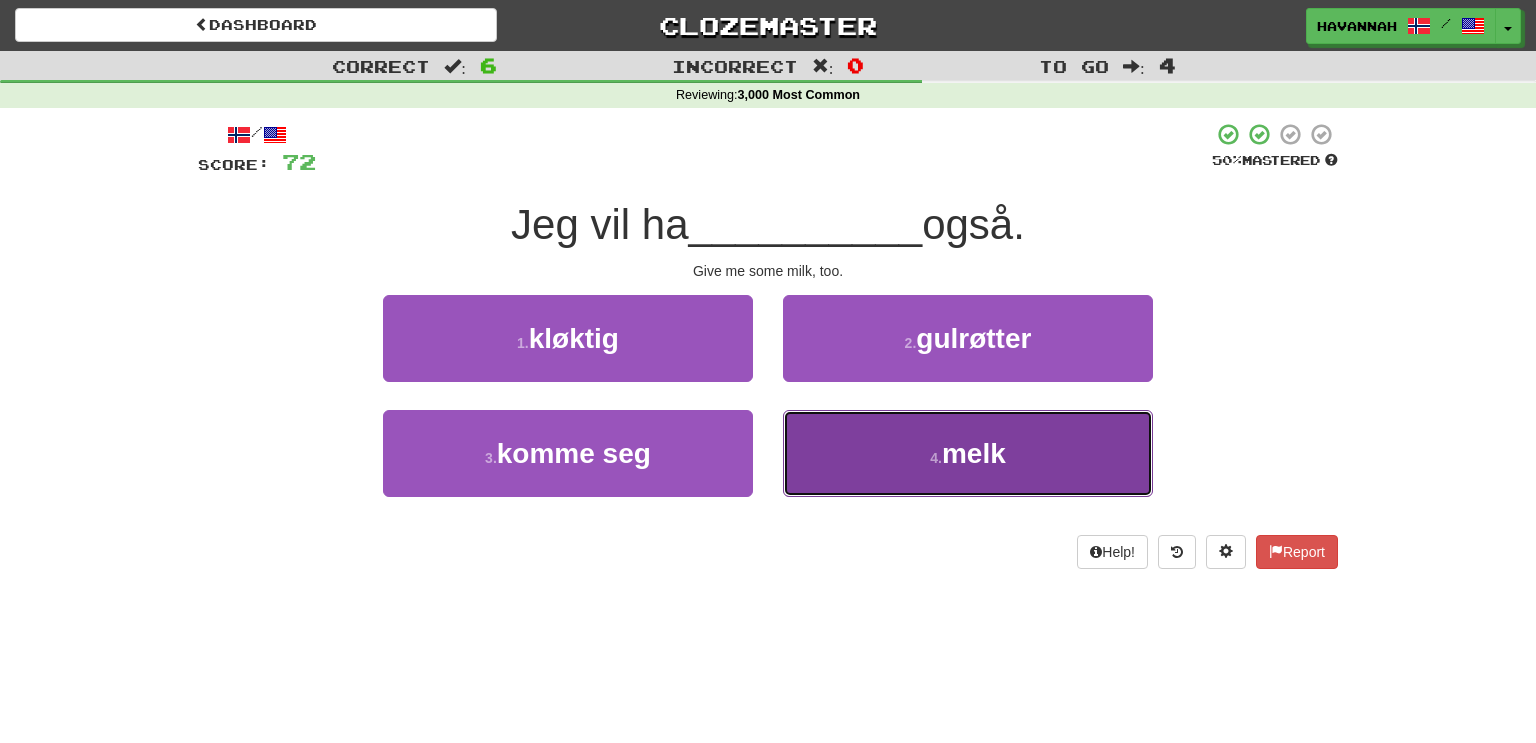 click on "4 .  melk" at bounding box center [968, 453] 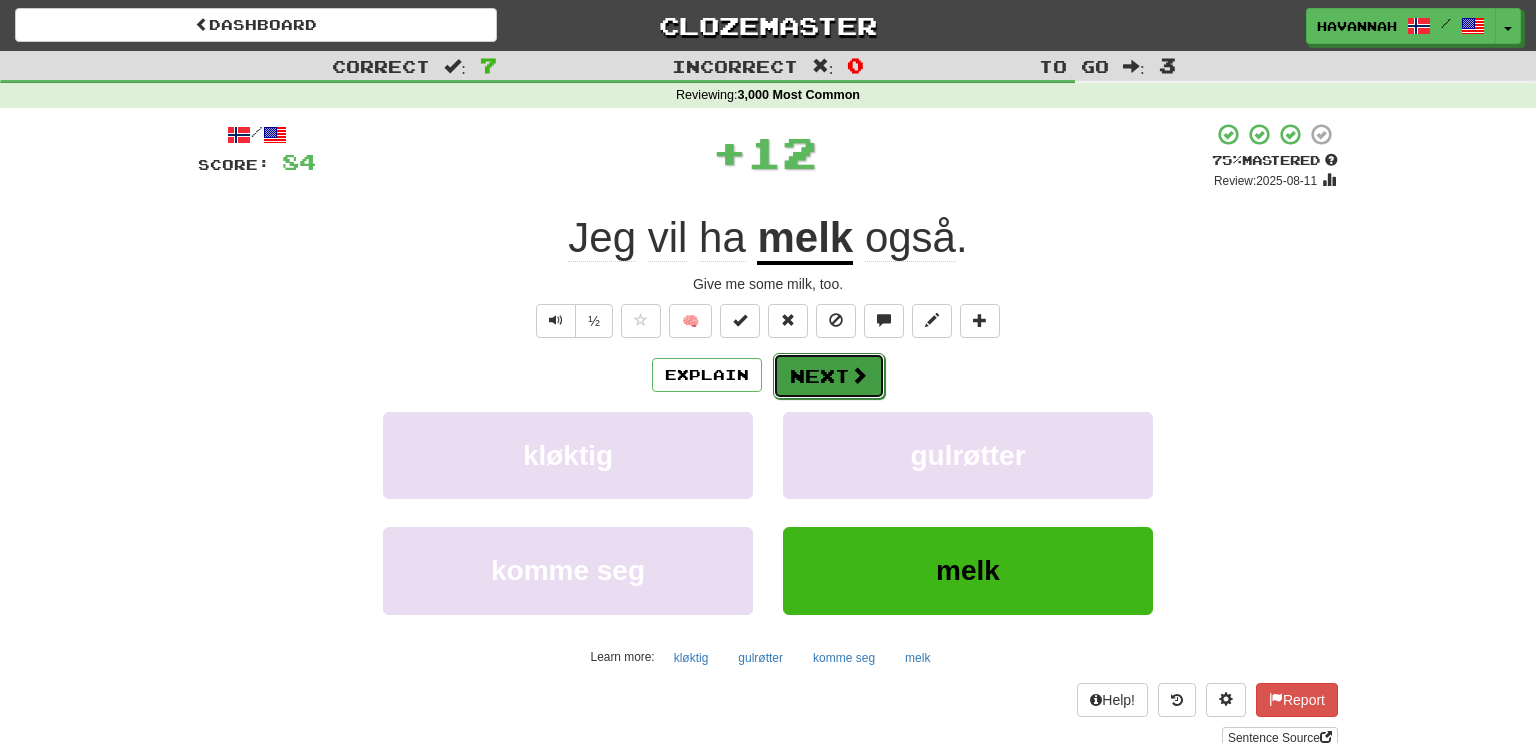 click on "Next" at bounding box center (829, 376) 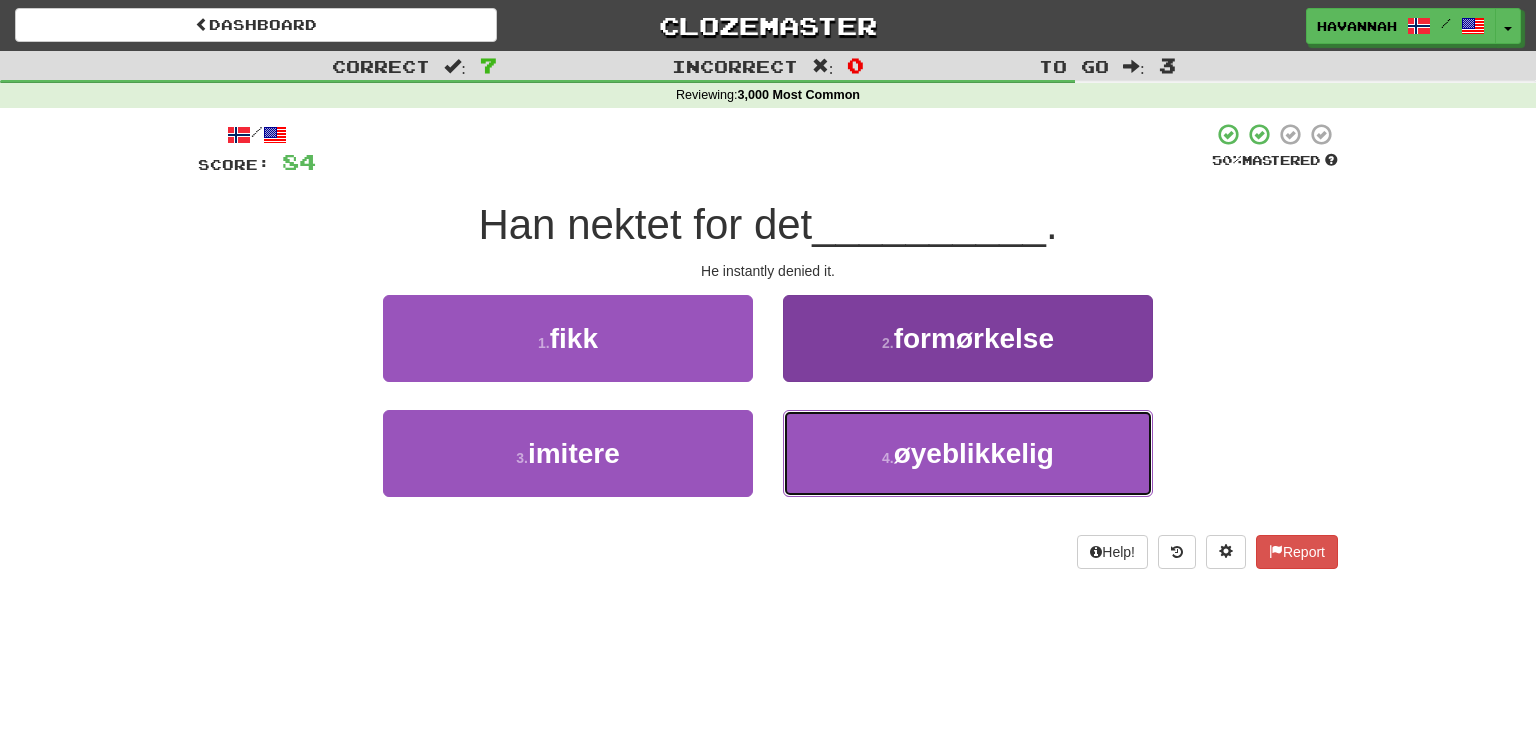click on "4 .  øyeblikkelig" at bounding box center (968, 453) 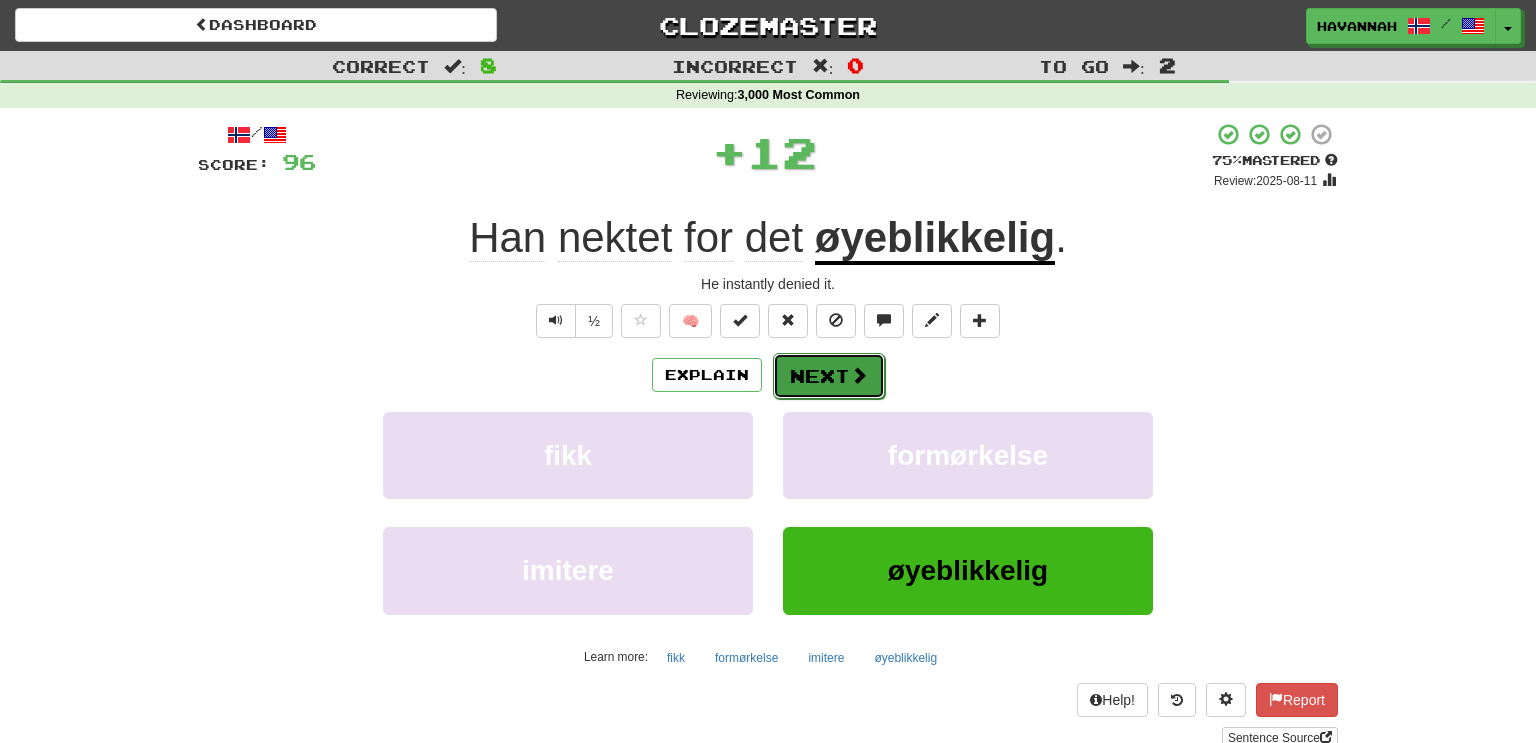 click on "Next" at bounding box center (829, 376) 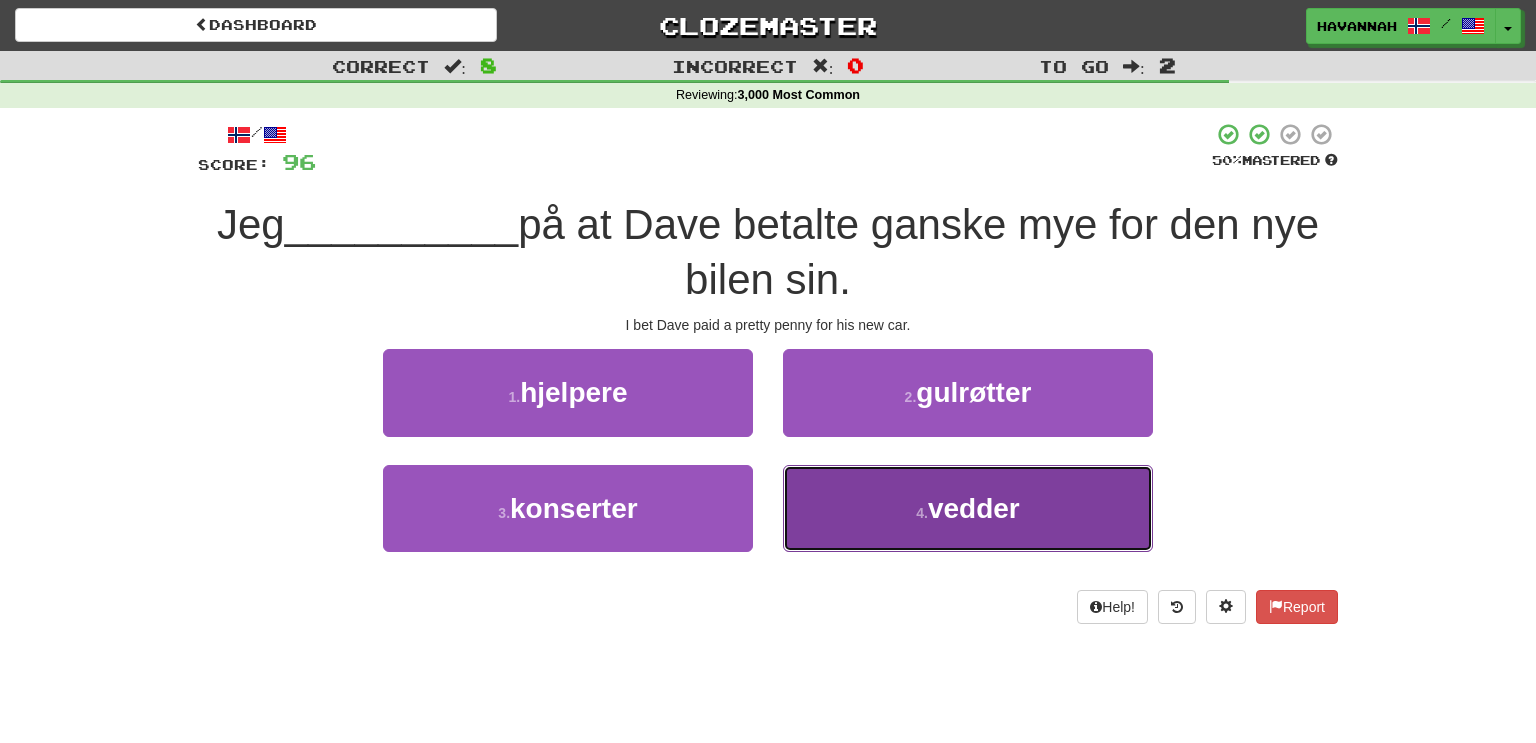 click on "4 .  vedder" at bounding box center [968, 508] 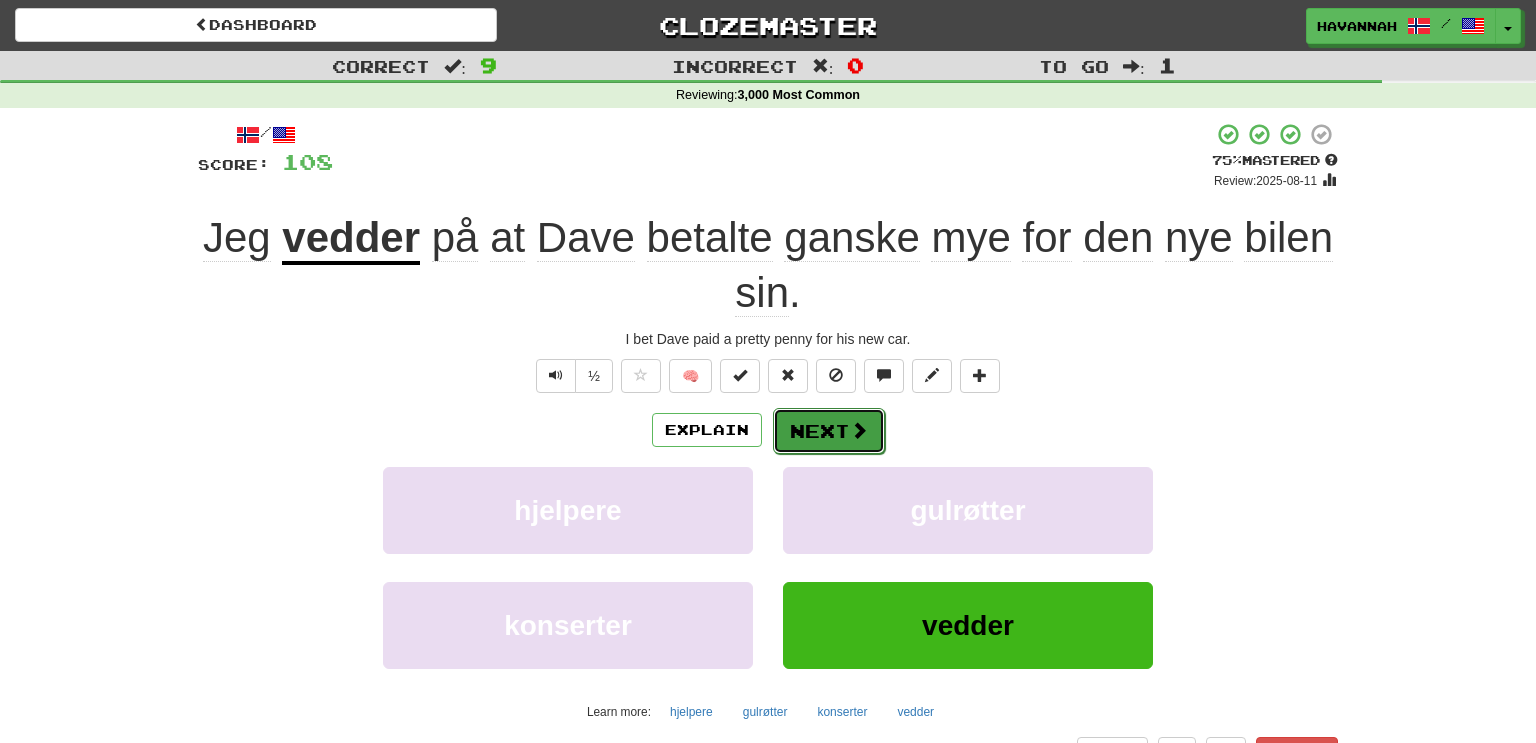 click on "Next" at bounding box center [829, 431] 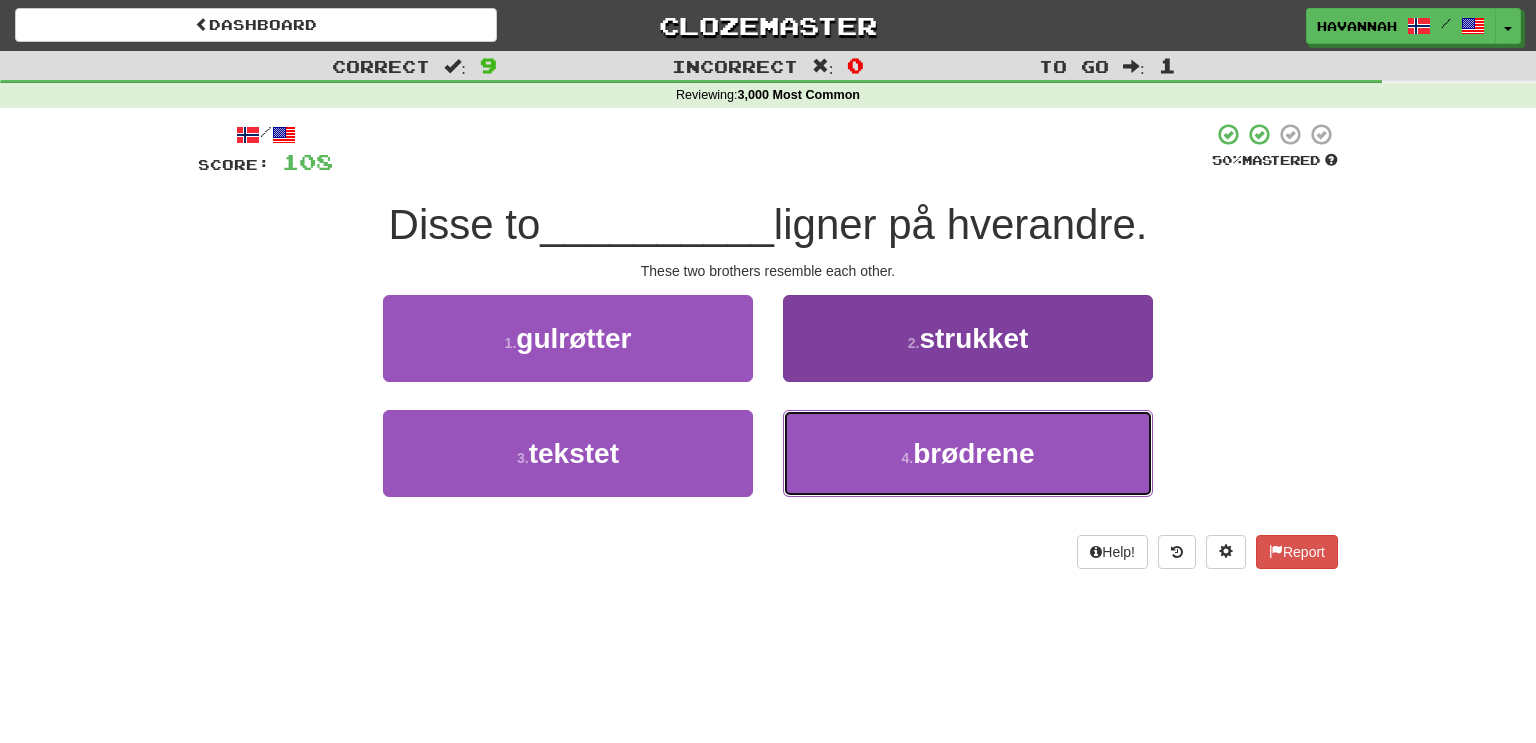 drag, startPoint x: 861, startPoint y: 451, endPoint x: 851, endPoint y: 453, distance: 10.198039 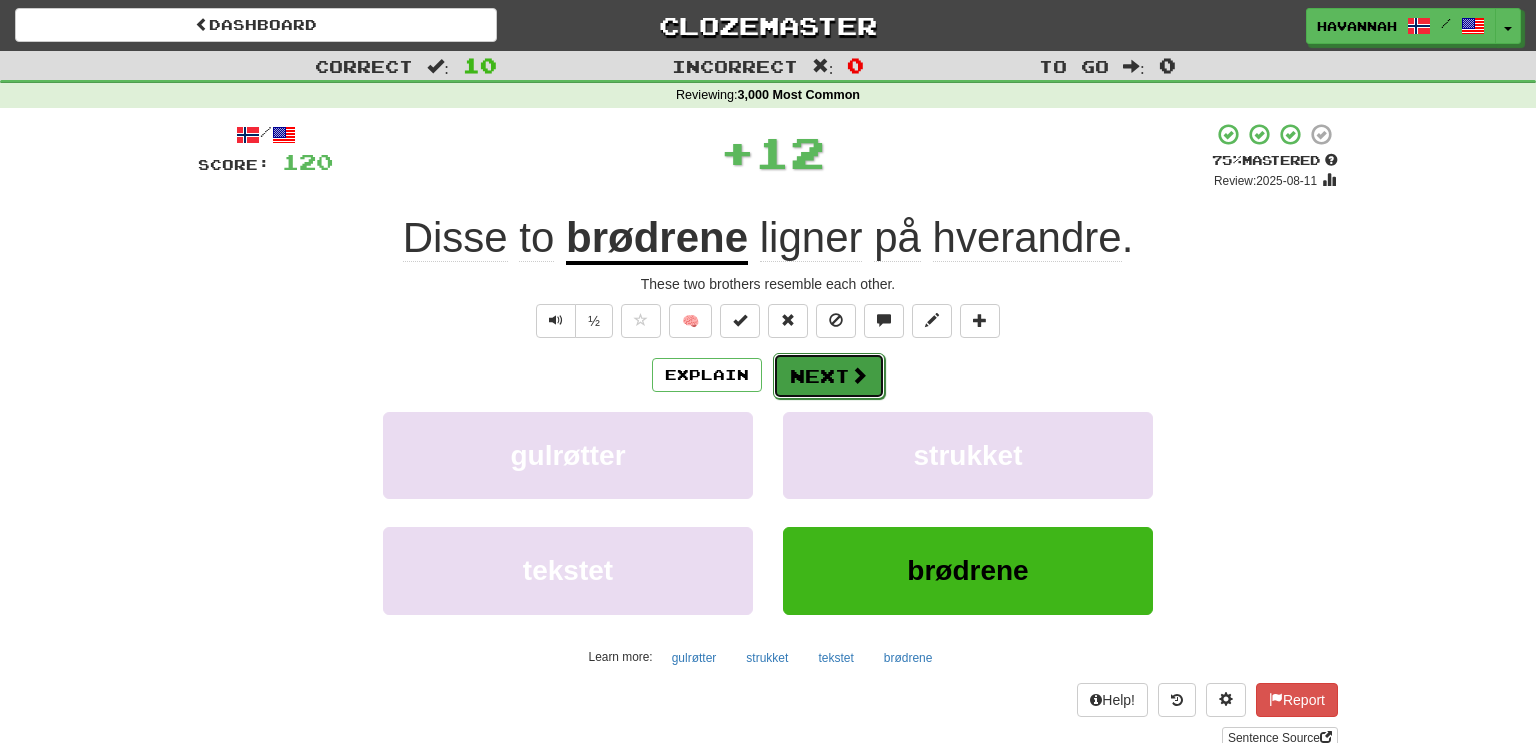 click on "Next" at bounding box center [829, 376] 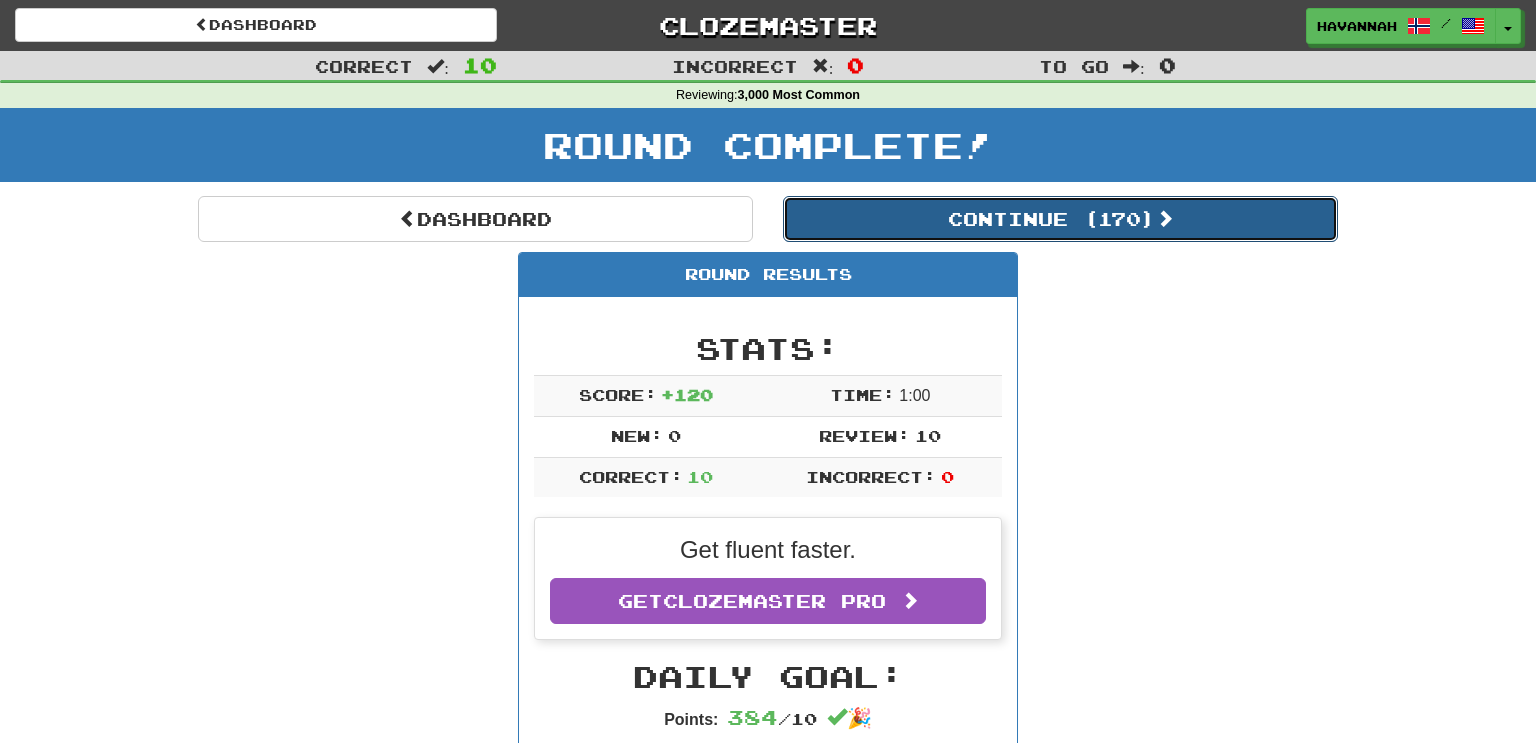 click on "Continue ( 170 )" at bounding box center (1060, 219) 